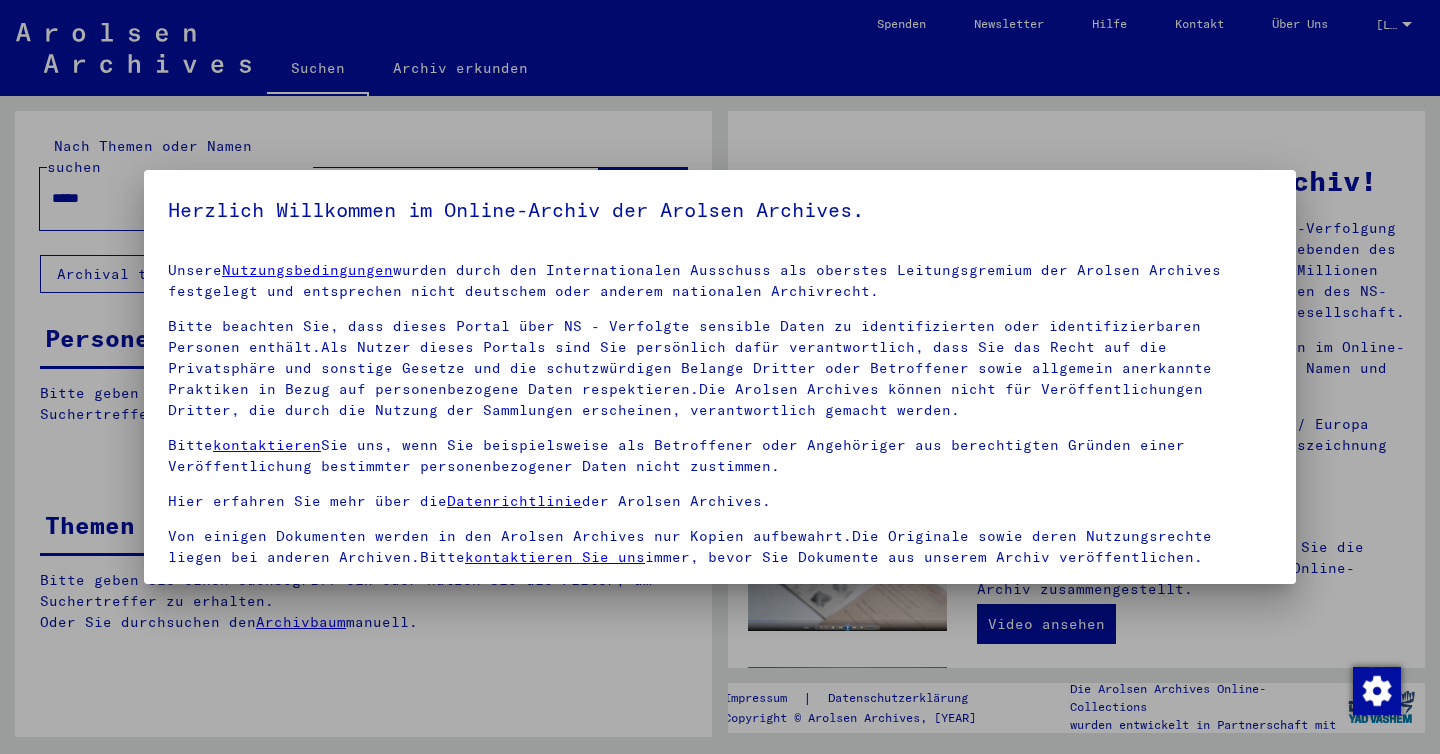 scroll, scrollTop: 0, scrollLeft: 0, axis: both 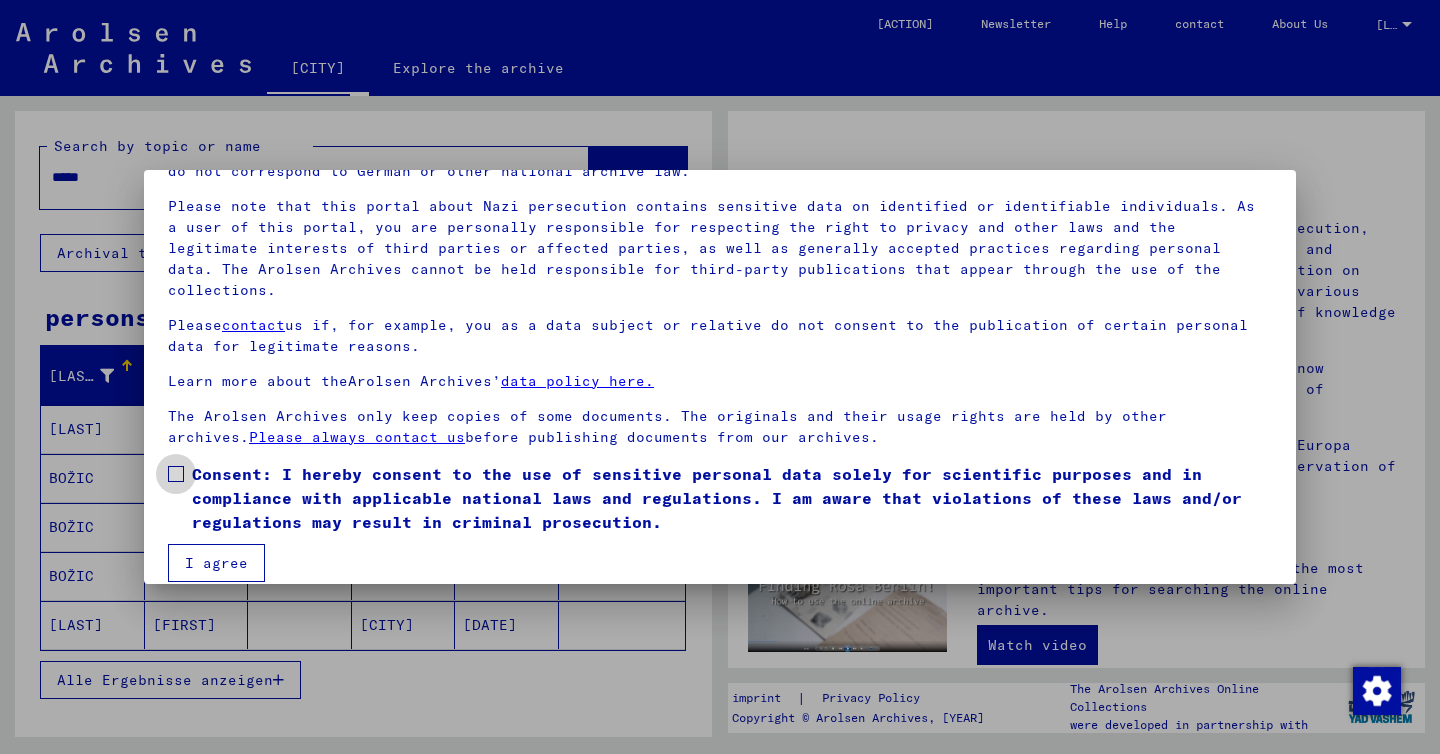 click at bounding box center [176, 474] 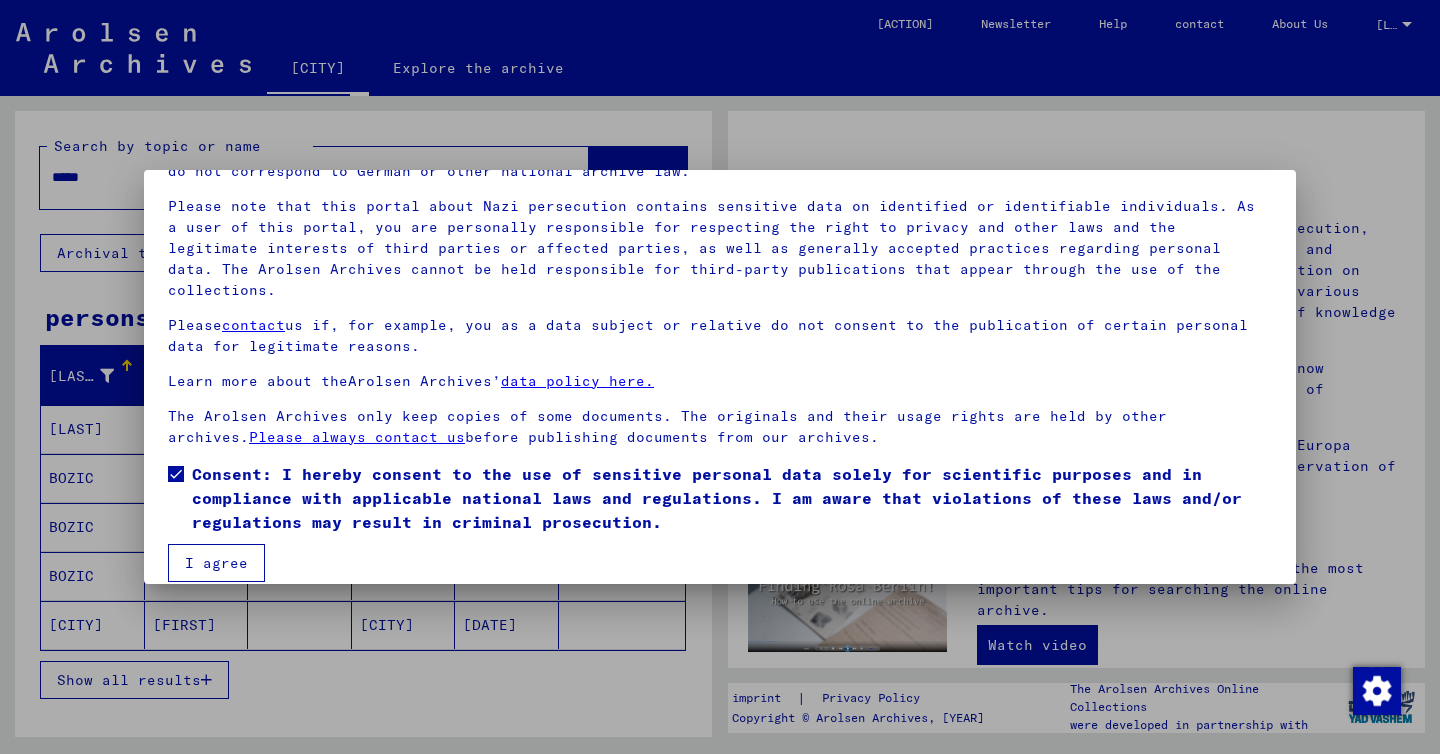 click on "I agree" at bounding box center [216, 563] 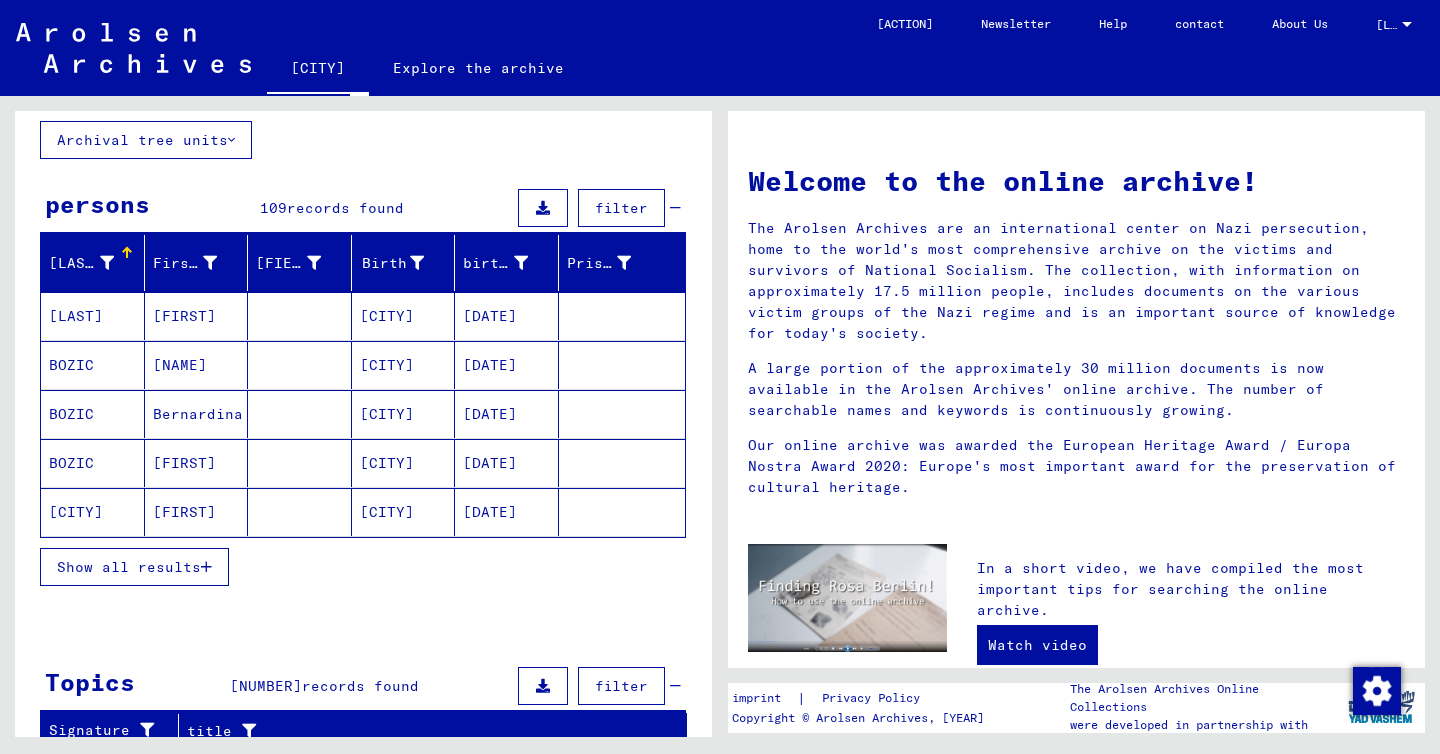 scroll, scrollTop: 117, scrollLeft: 0, axis: vertical 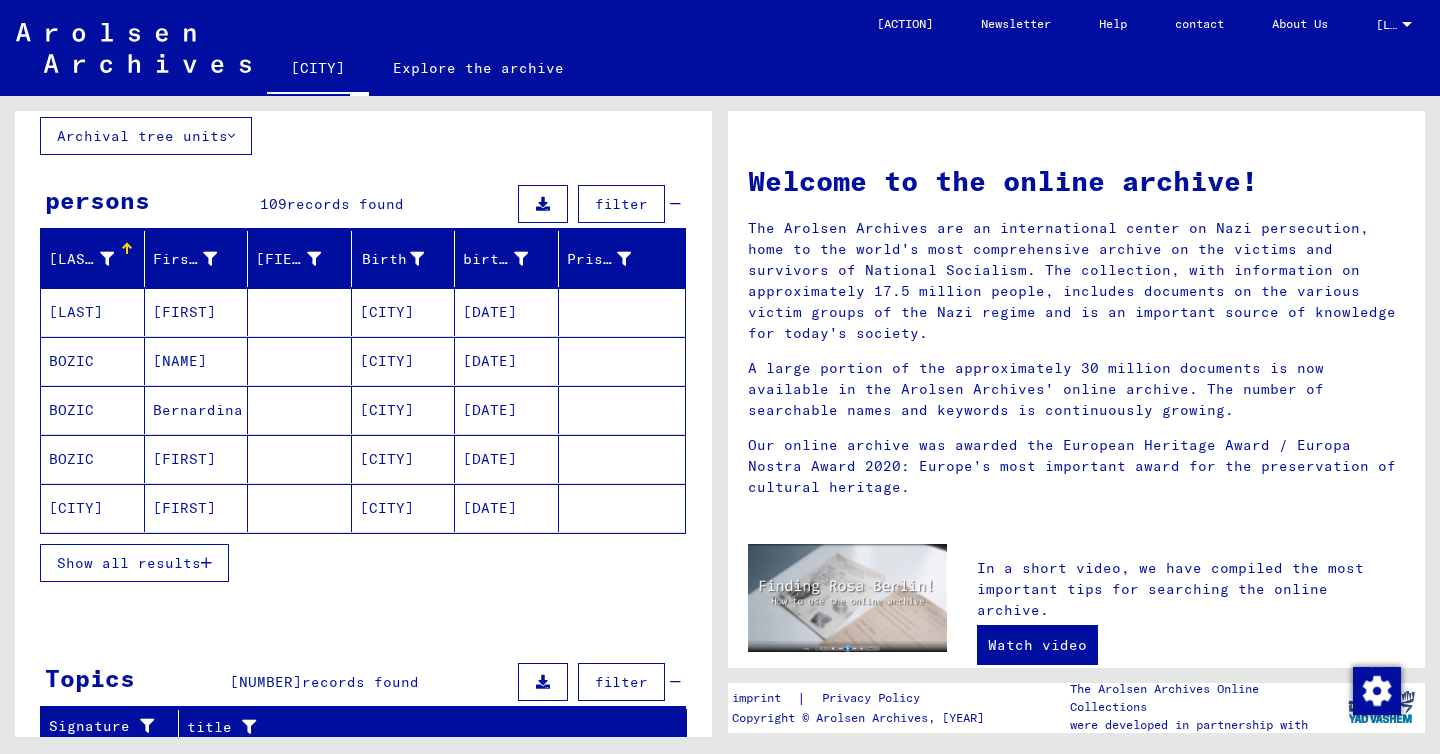 click on "Show all results" at bounding box center (134, 563) 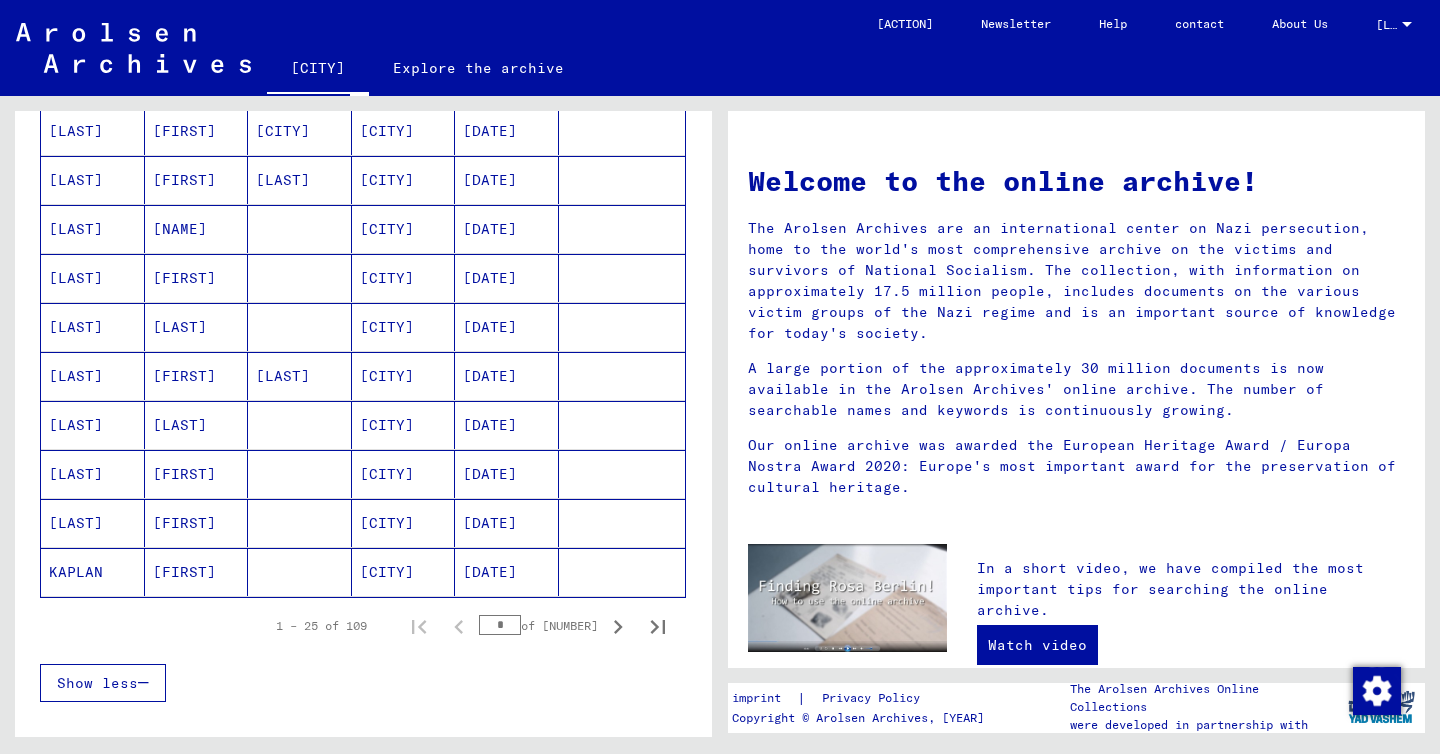 scroll, scrollTop: 1073, scrollLeft: 0, axis: vertical 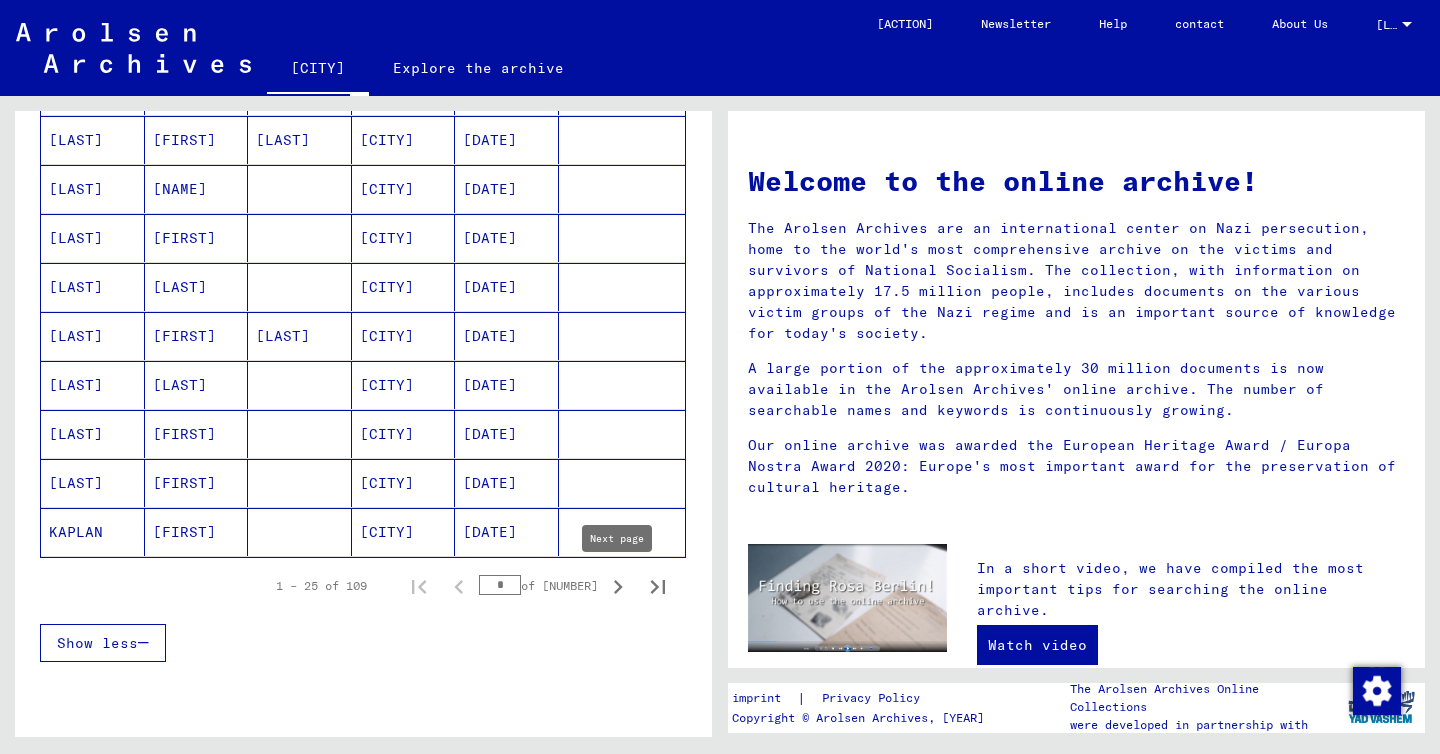 click at bounding box center (618, 587) 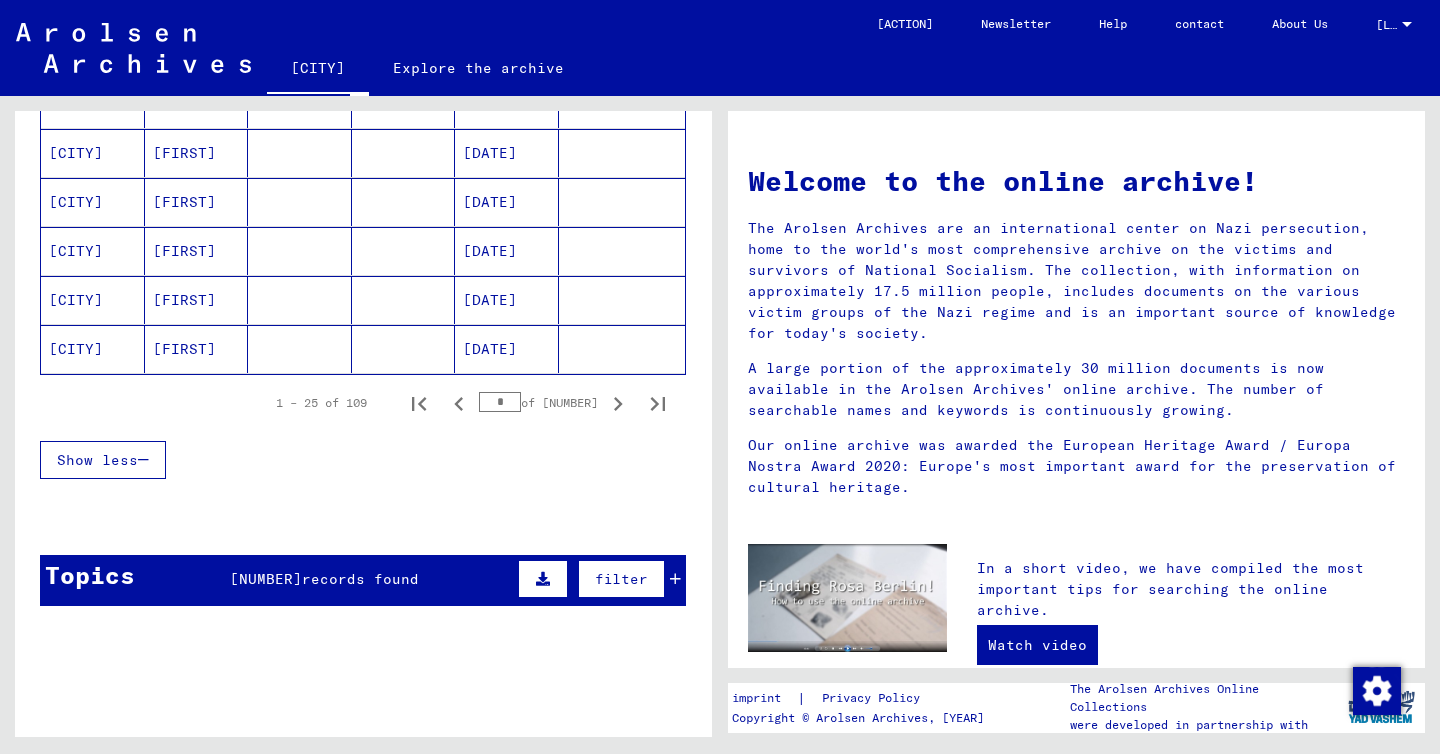 scroll, scrollTop: 1257, scrollLeft: 0, axis: vertical 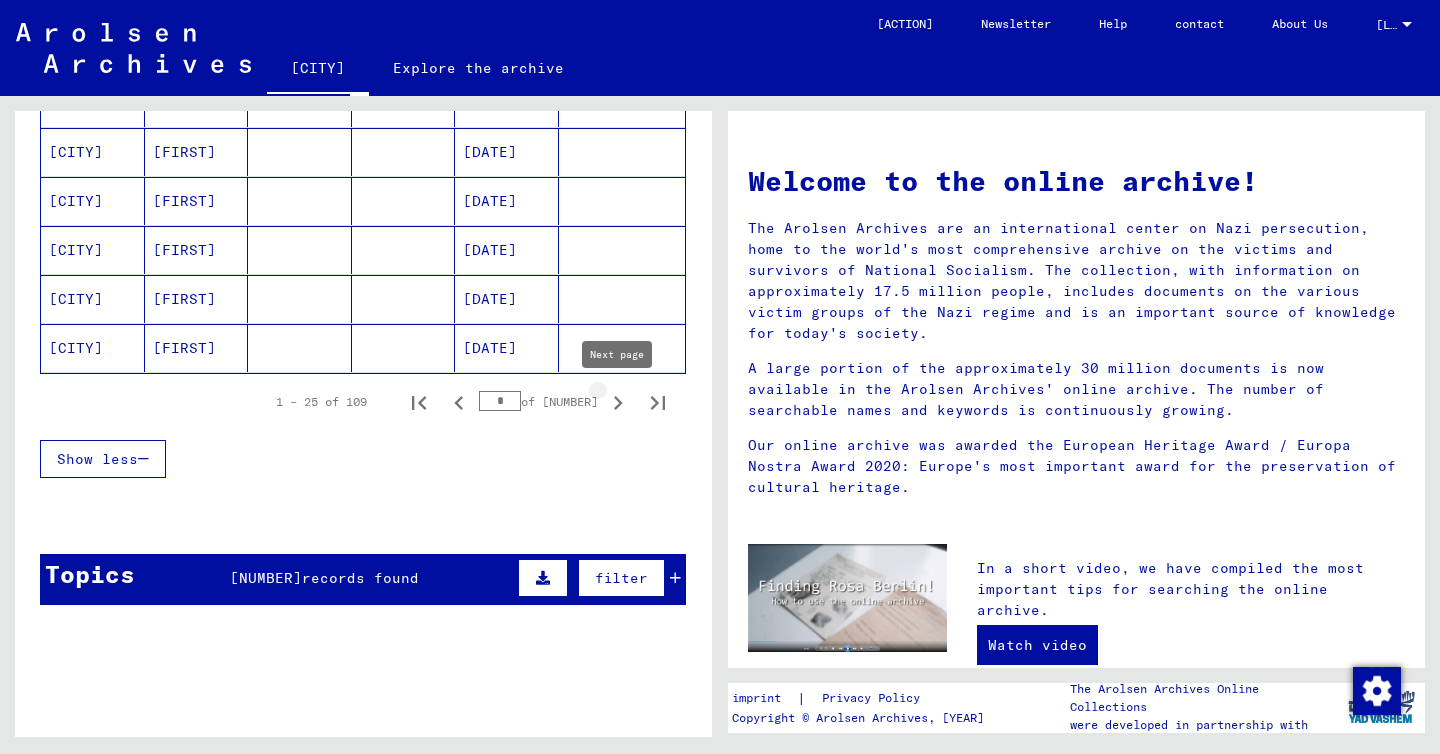 click at bounding box center [618, 403] 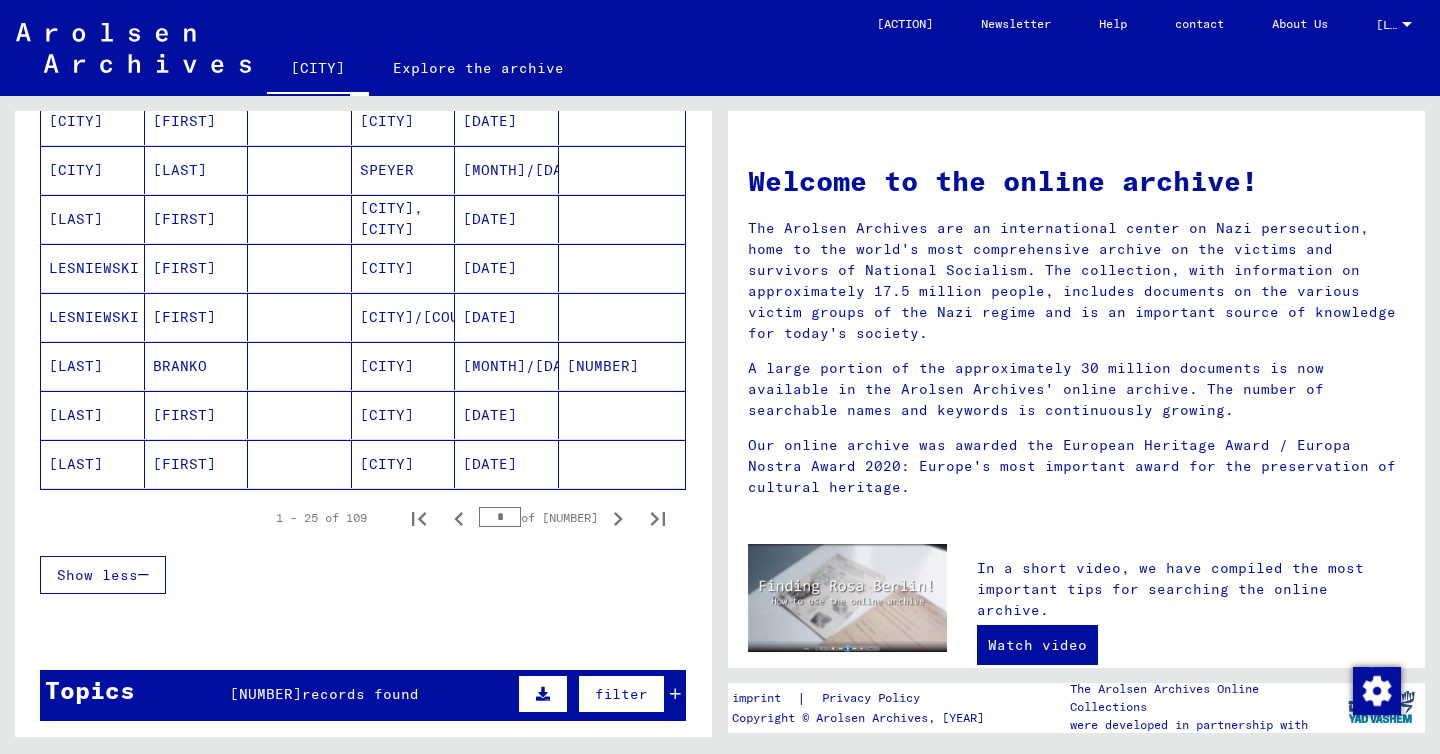 scroll, scrollTop: 1230, scrollLeft: 0, axis: vertical 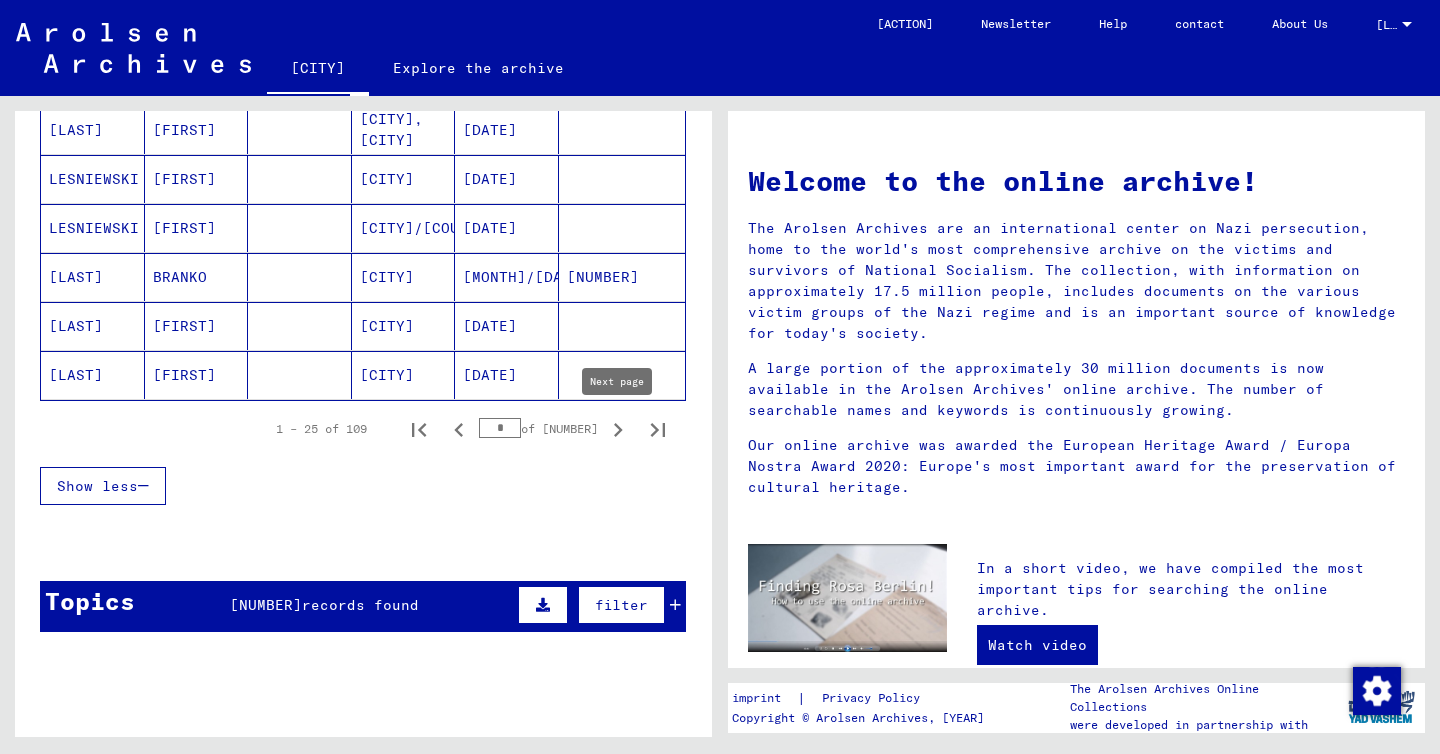 click at bounding box center [618, 430] 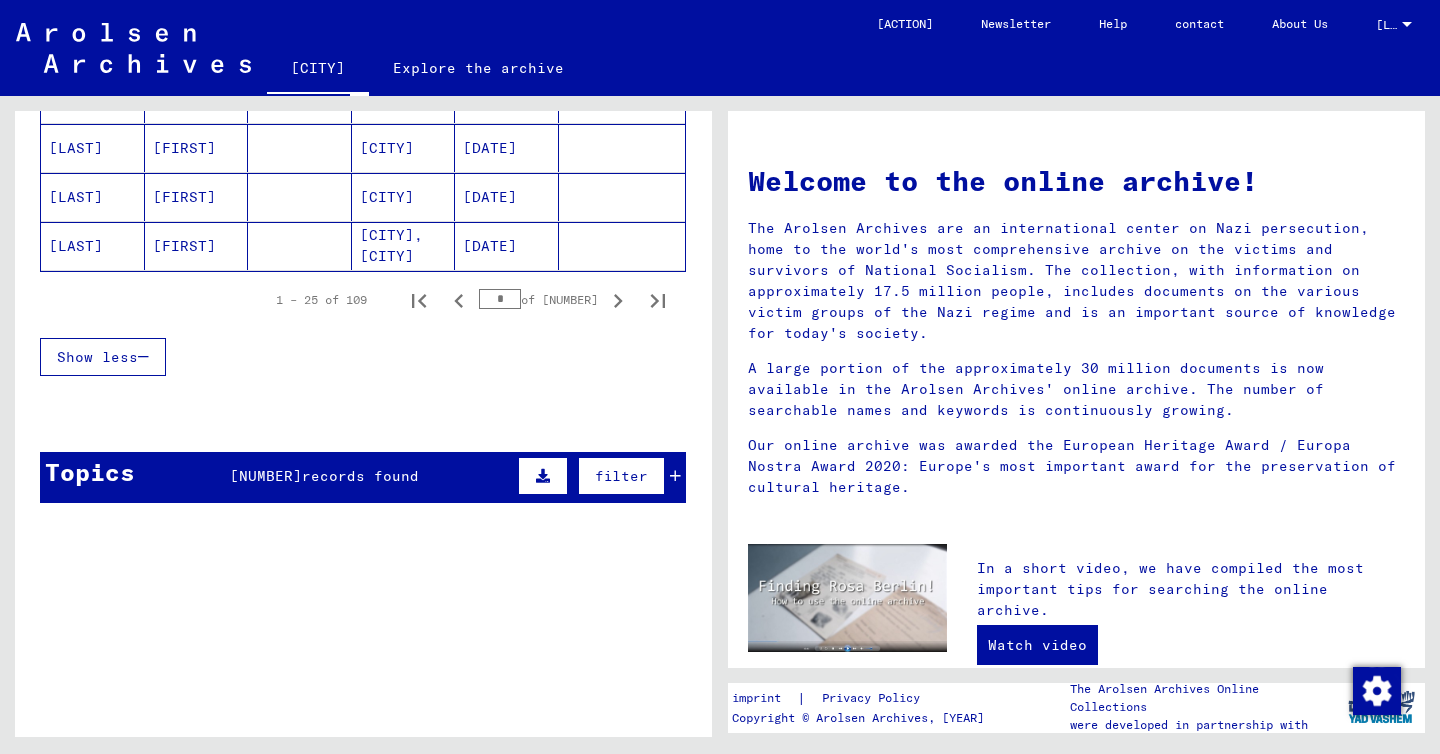 scroll, scrollTop: 1428, scrollLeft: 0, axis: vertical 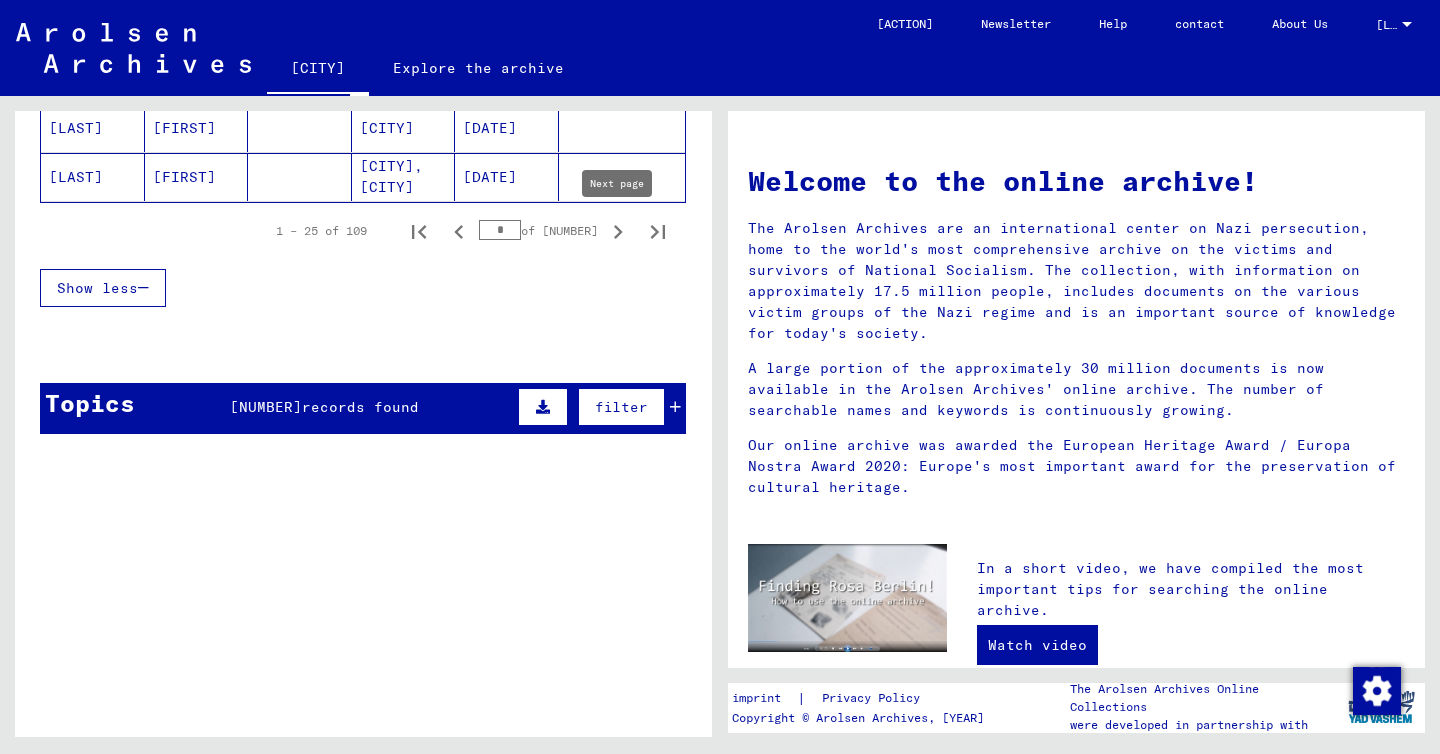 click at bounding box center [618, 232] 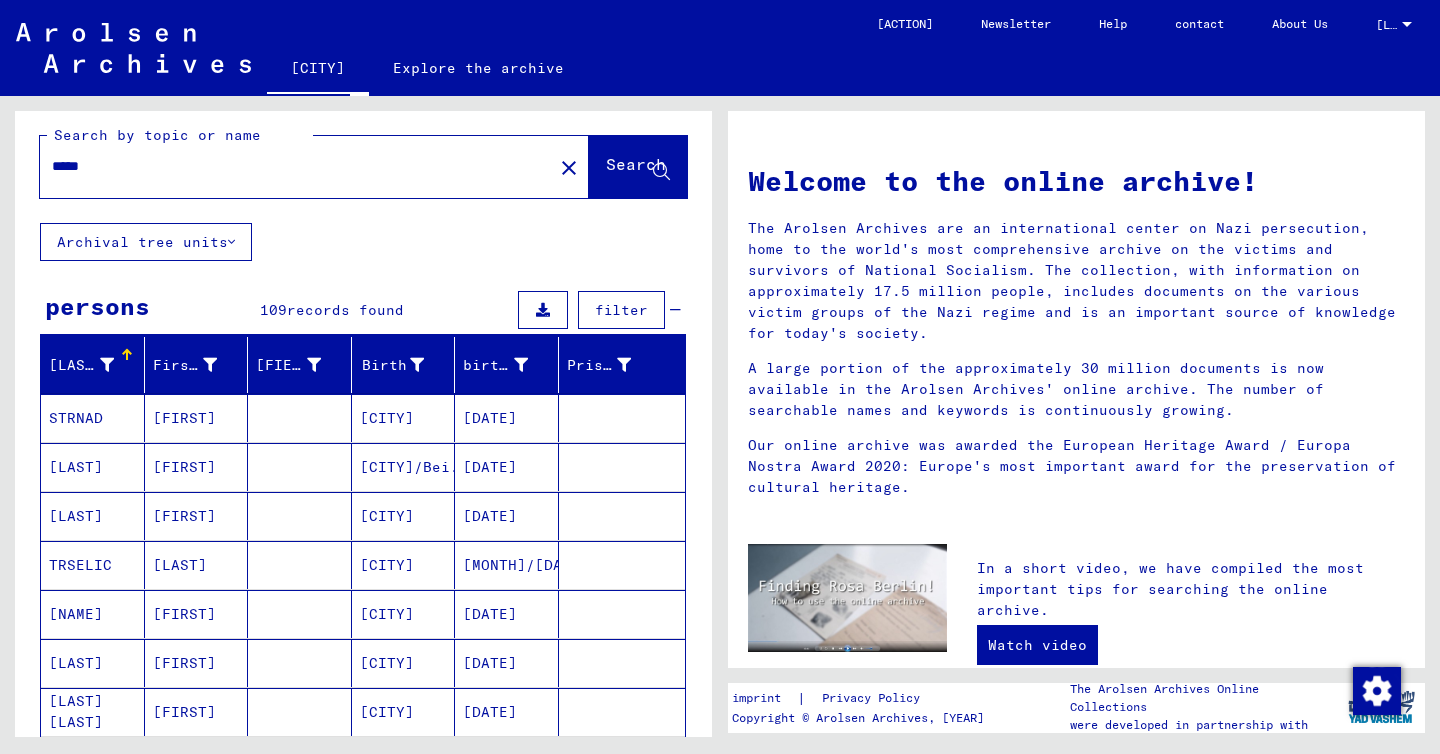scroll, scrollTop: 0, scrollLeft: 0, axis: both 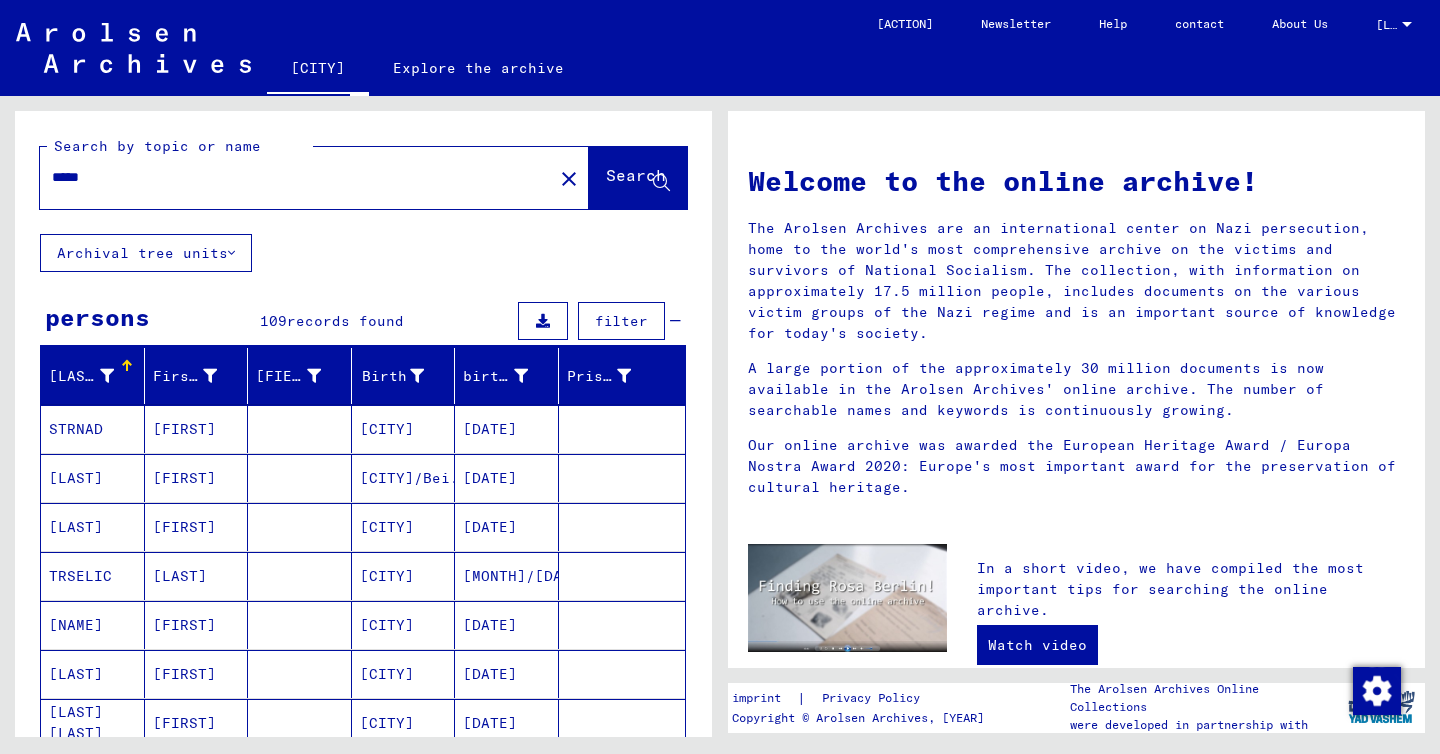 click on "*****" at bounding box center [290, 177] 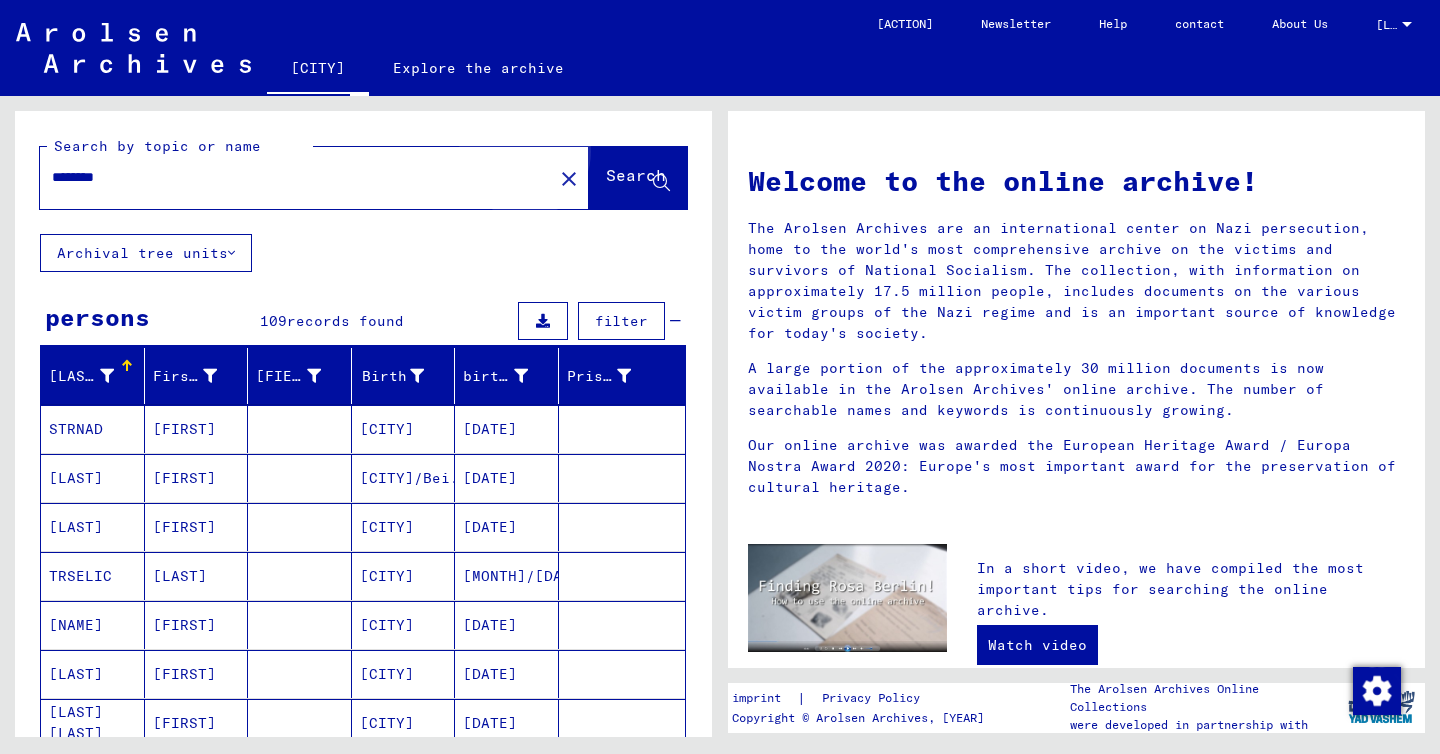 click on "Search" at bounding box center [636, 175] 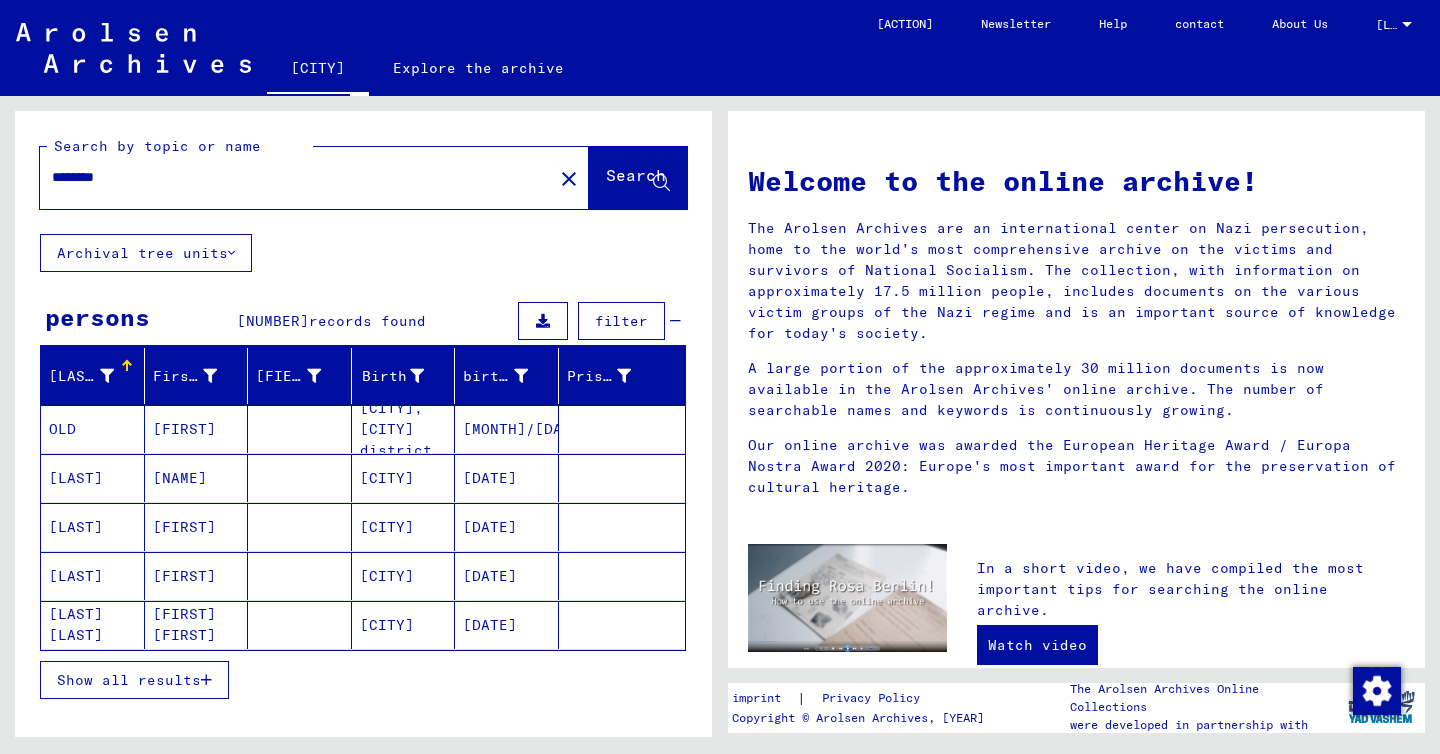 click at bounding box center [206, 680] 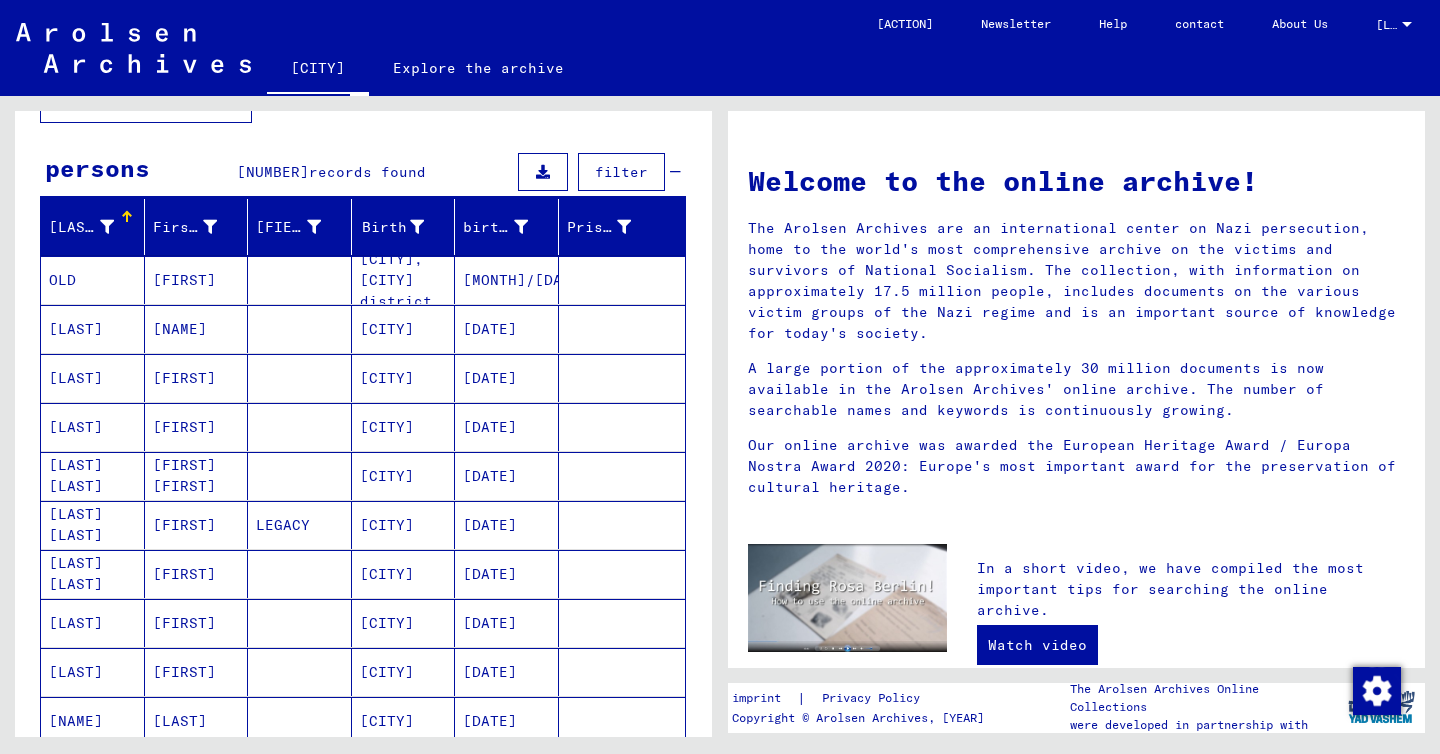 scroll, scrollTop: 0, scrollLeft: 0, axis: both 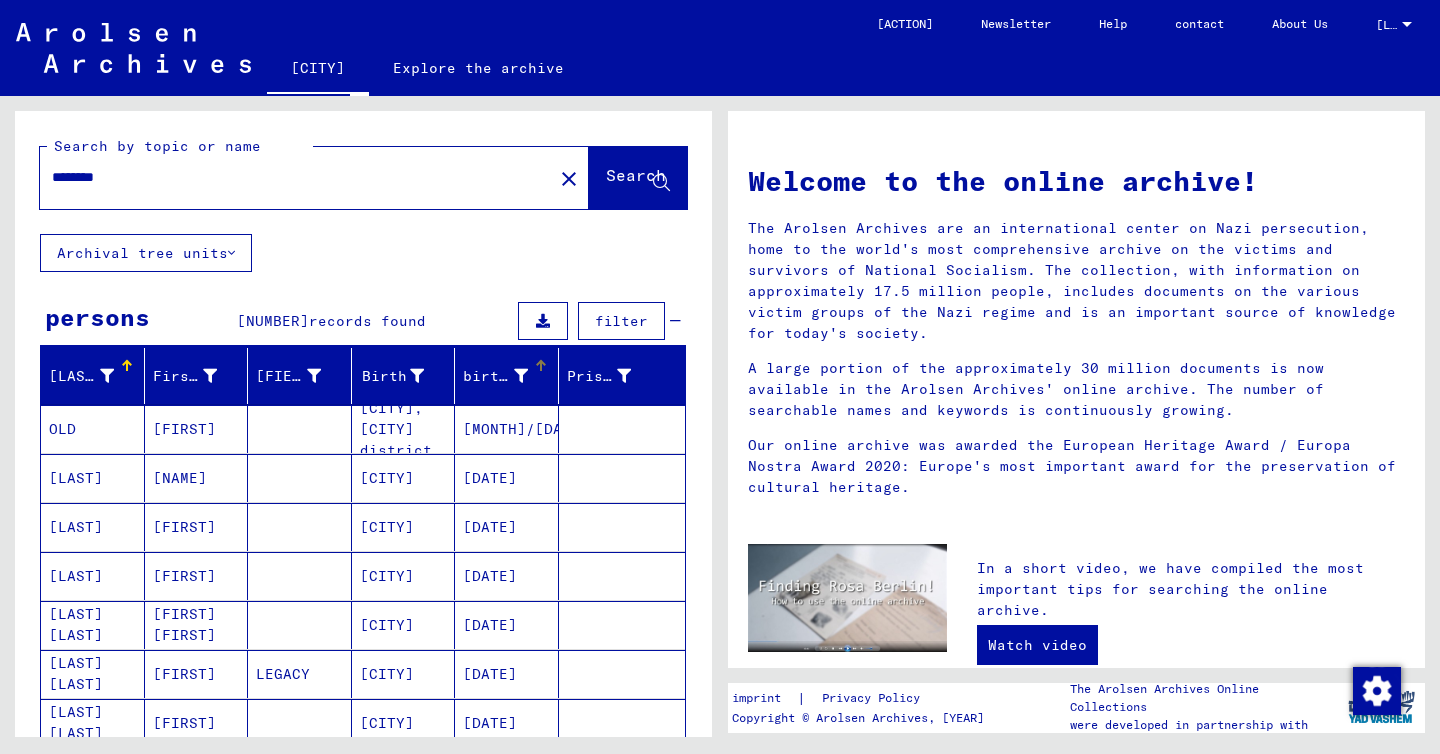 click on "birth date" at bounding box center [508, 376] 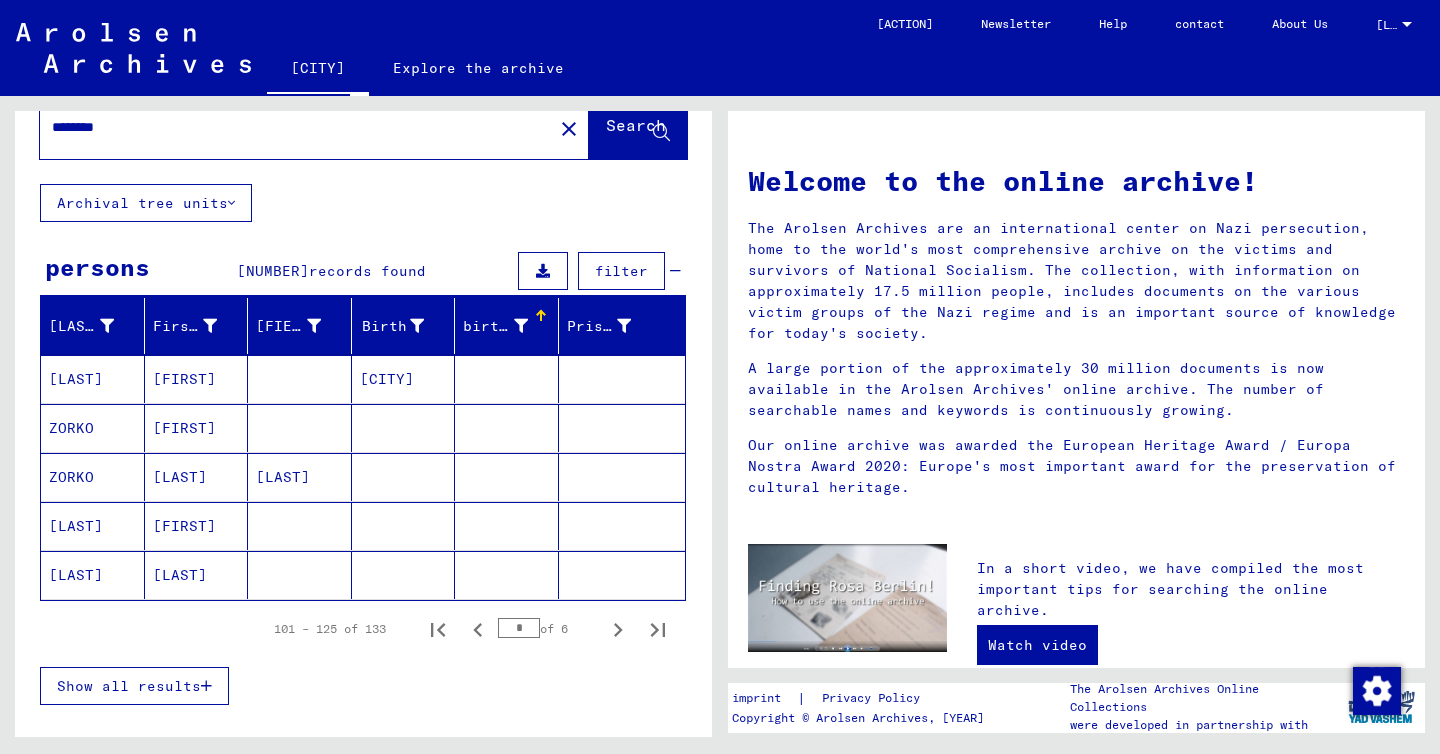 scroll, scrollTop: 51, scrollLeft: 0, axis: vertical 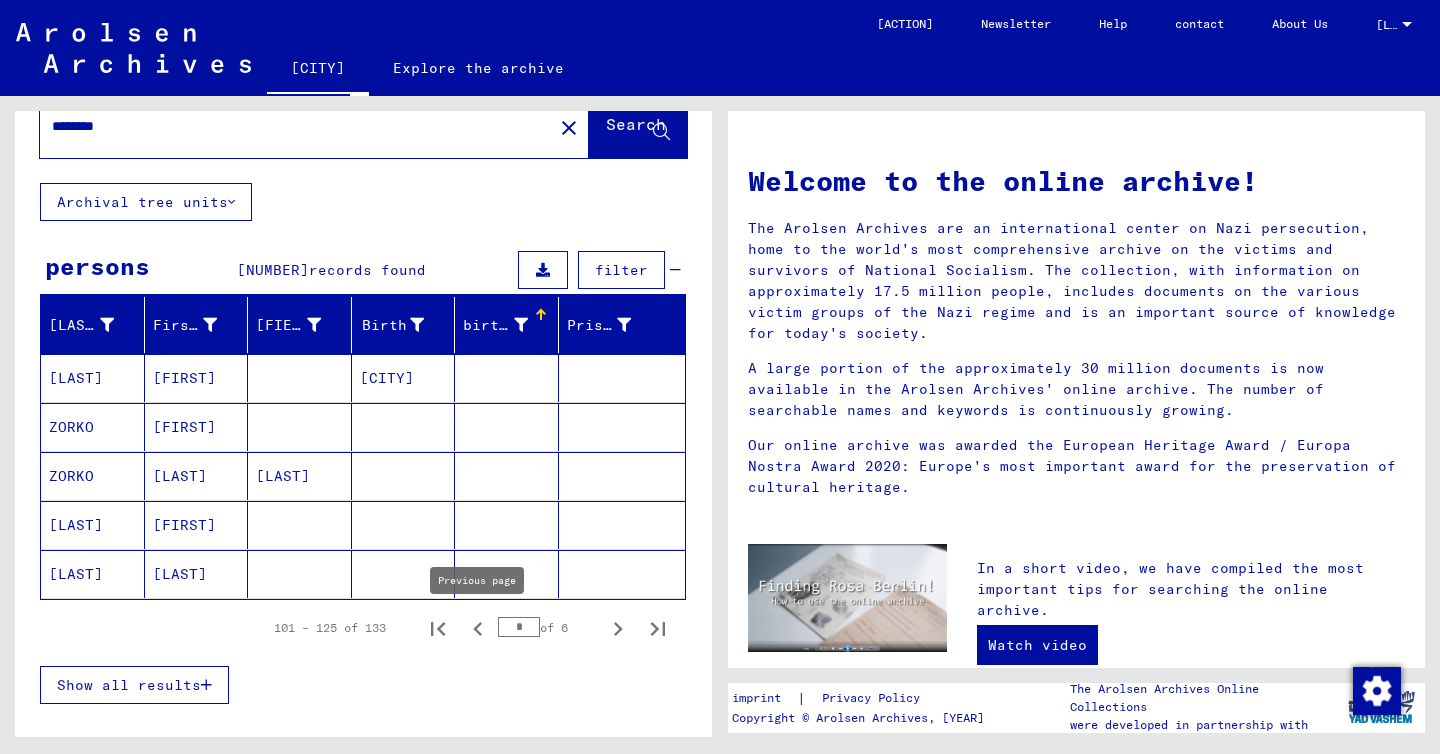 click at bounding box center (478, 629) 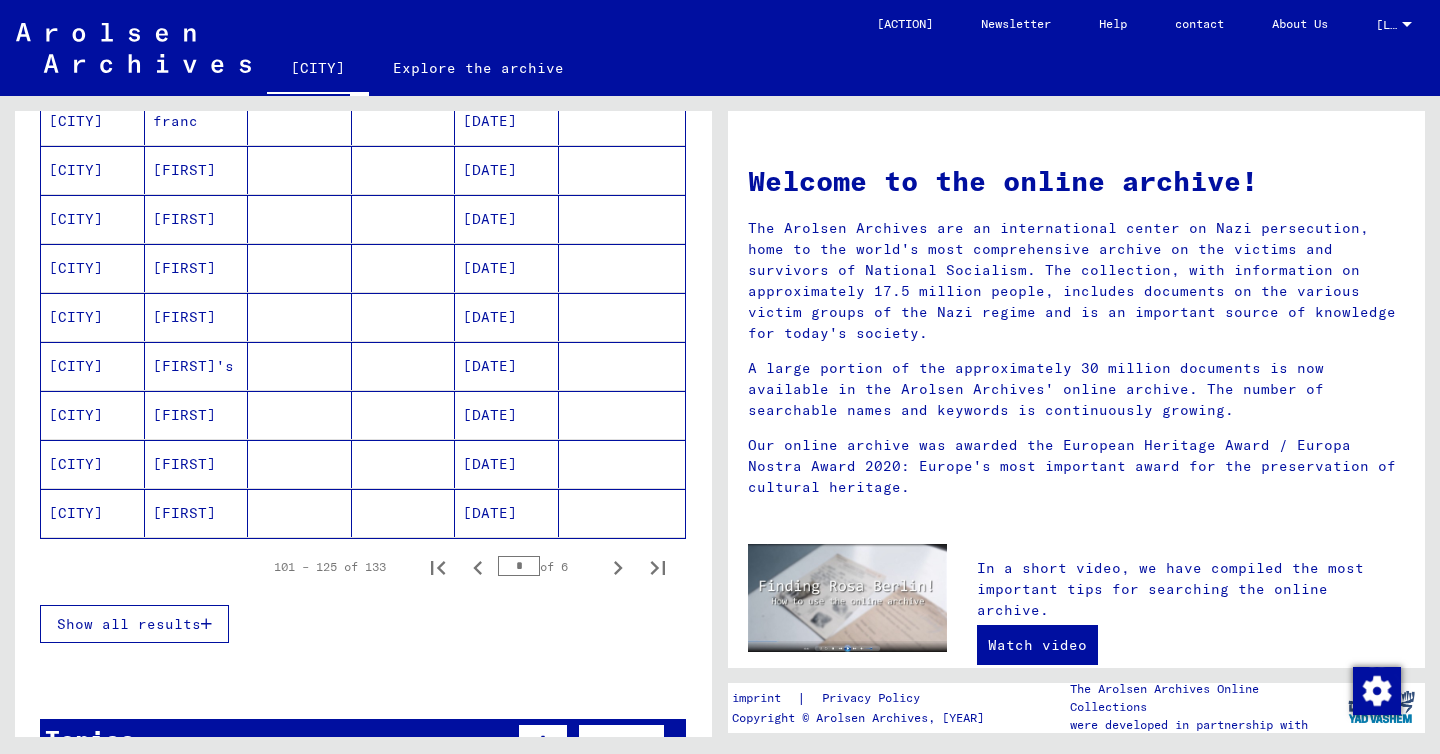 scroll, scrollTop: 1094, scrollLeft: 0, axis: vertical 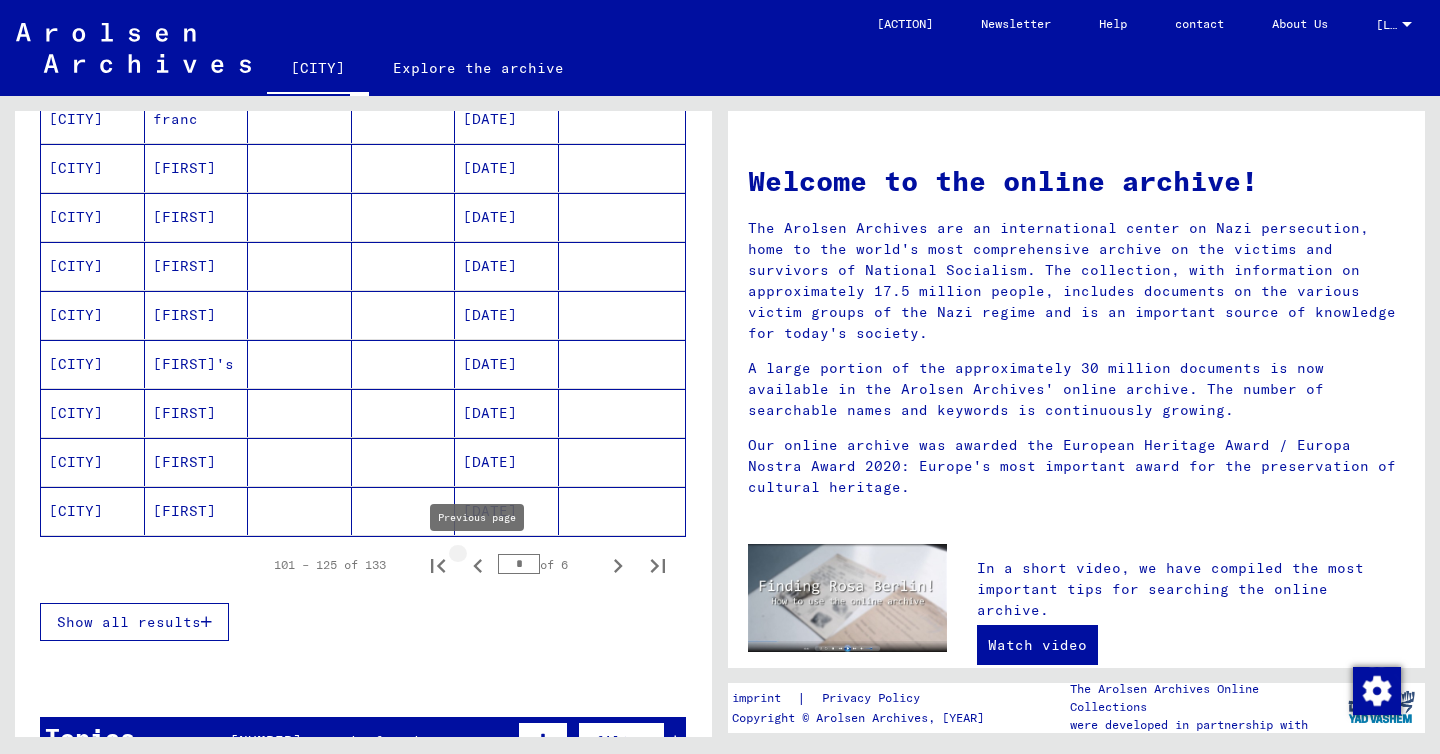 click at bounding box center [478, 566] 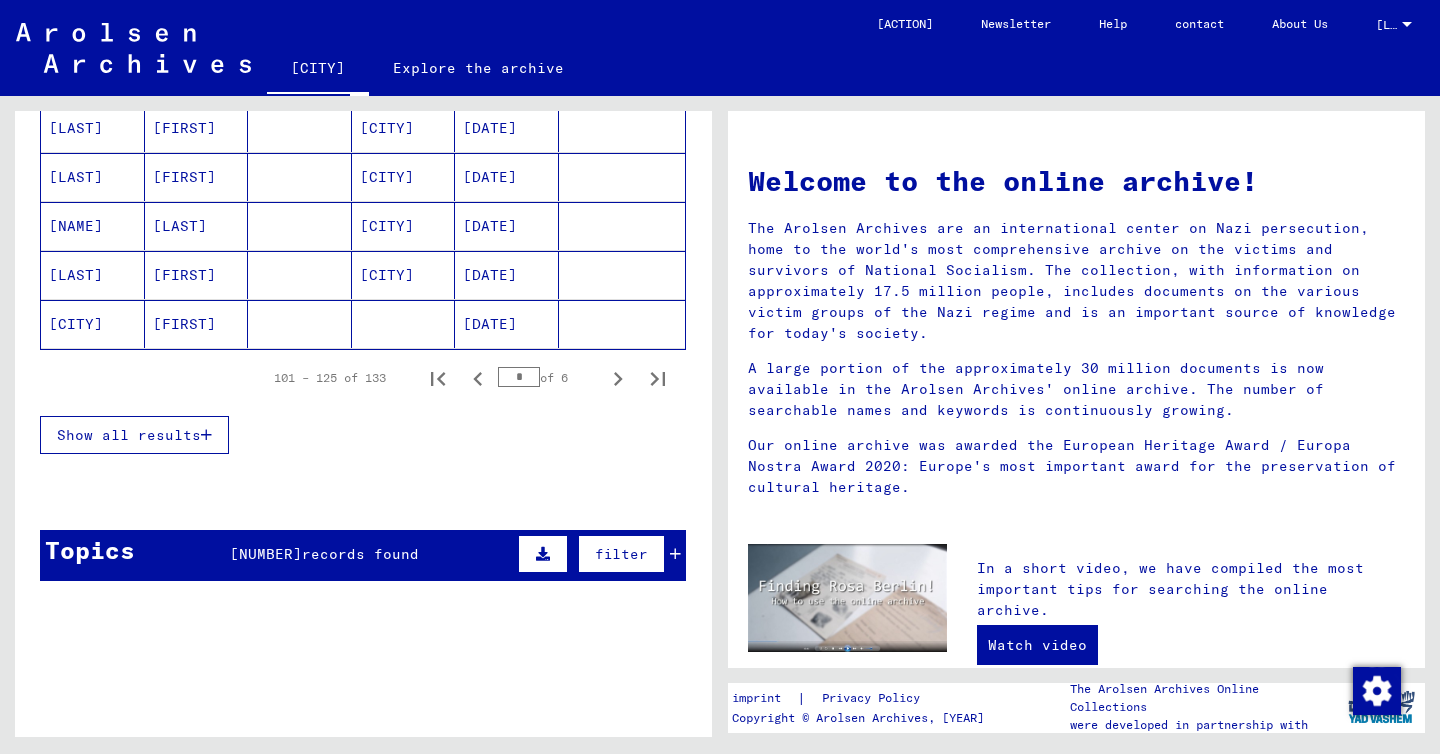 scroll, scrollTop: 1340, scrollLeft: 0, axis: vertical 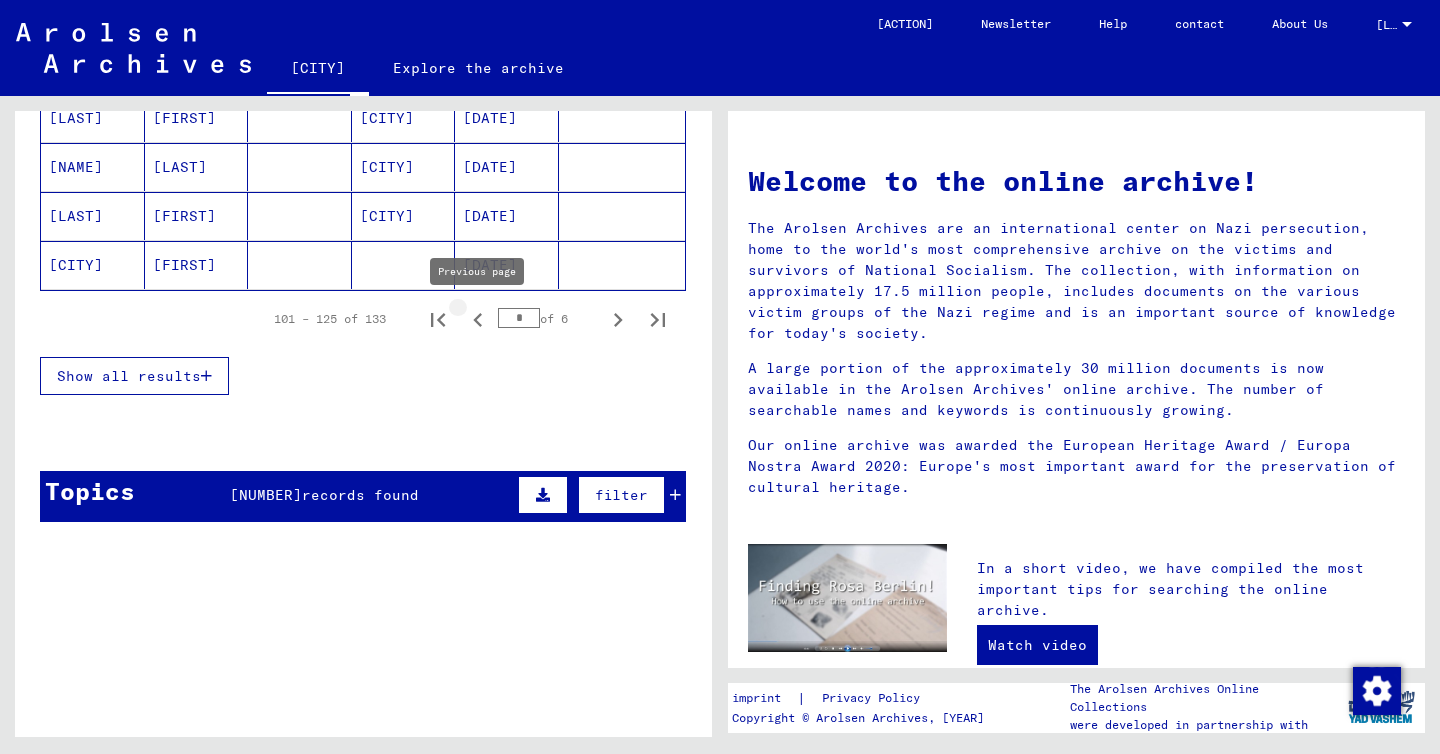 click at bounding box center (478, 320) 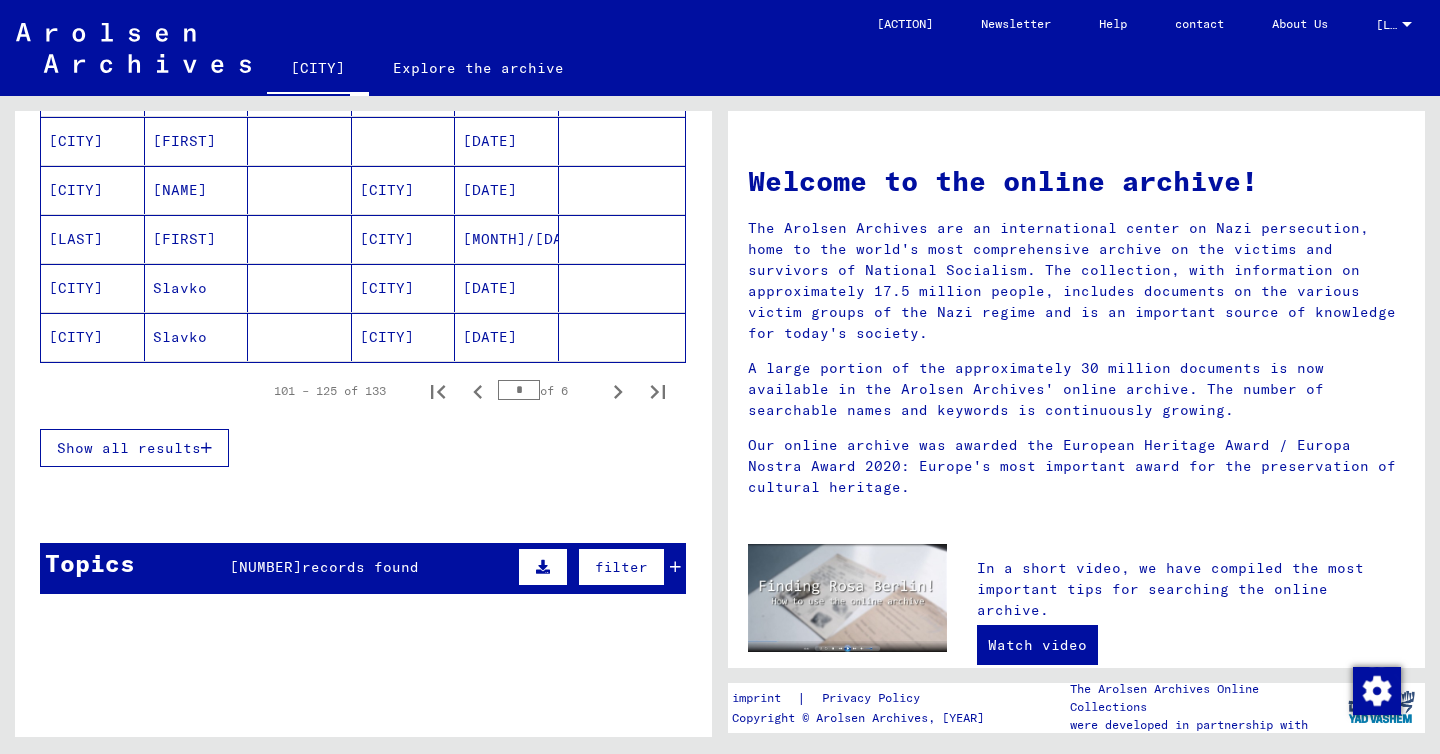 scroll, scrollTop: 1269, scrollLeft: 0, axis: vertical 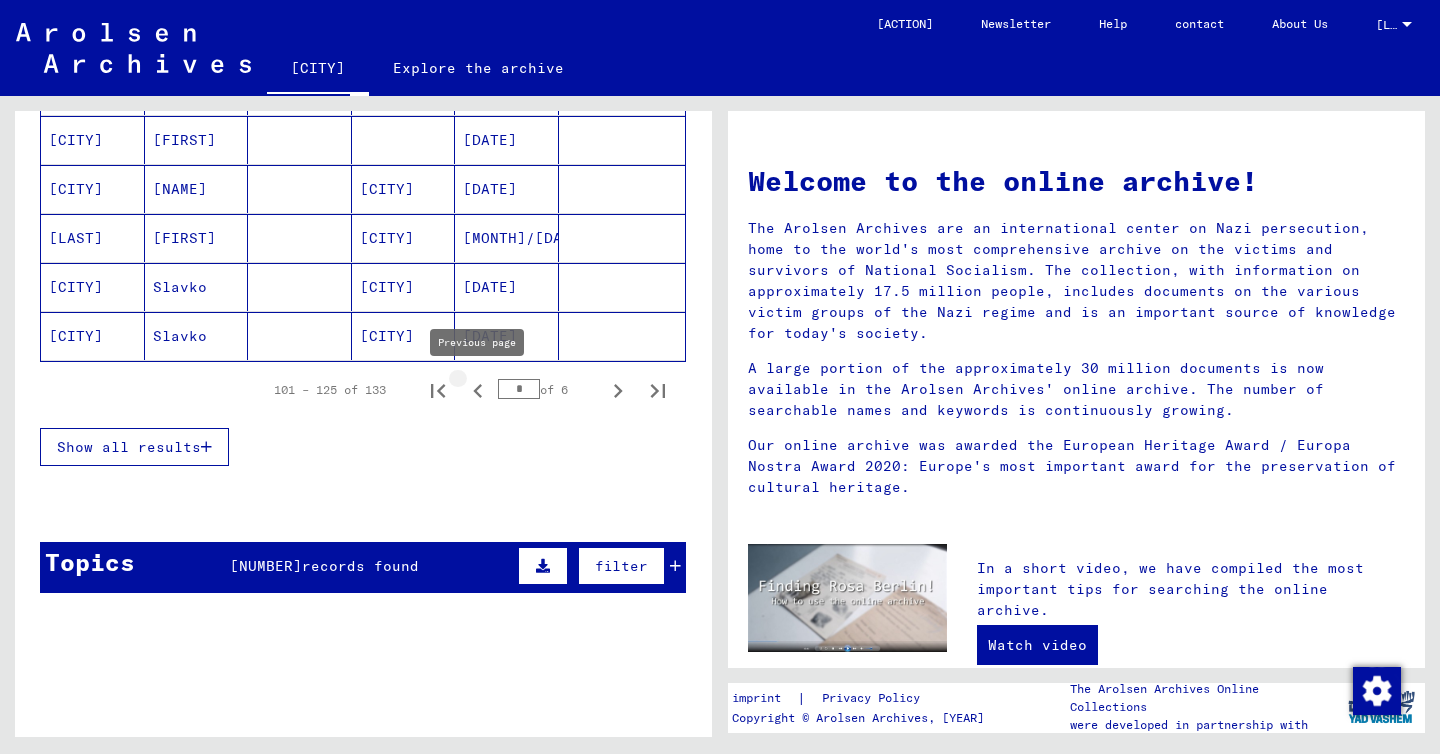 click at bounding box center (477, 391) 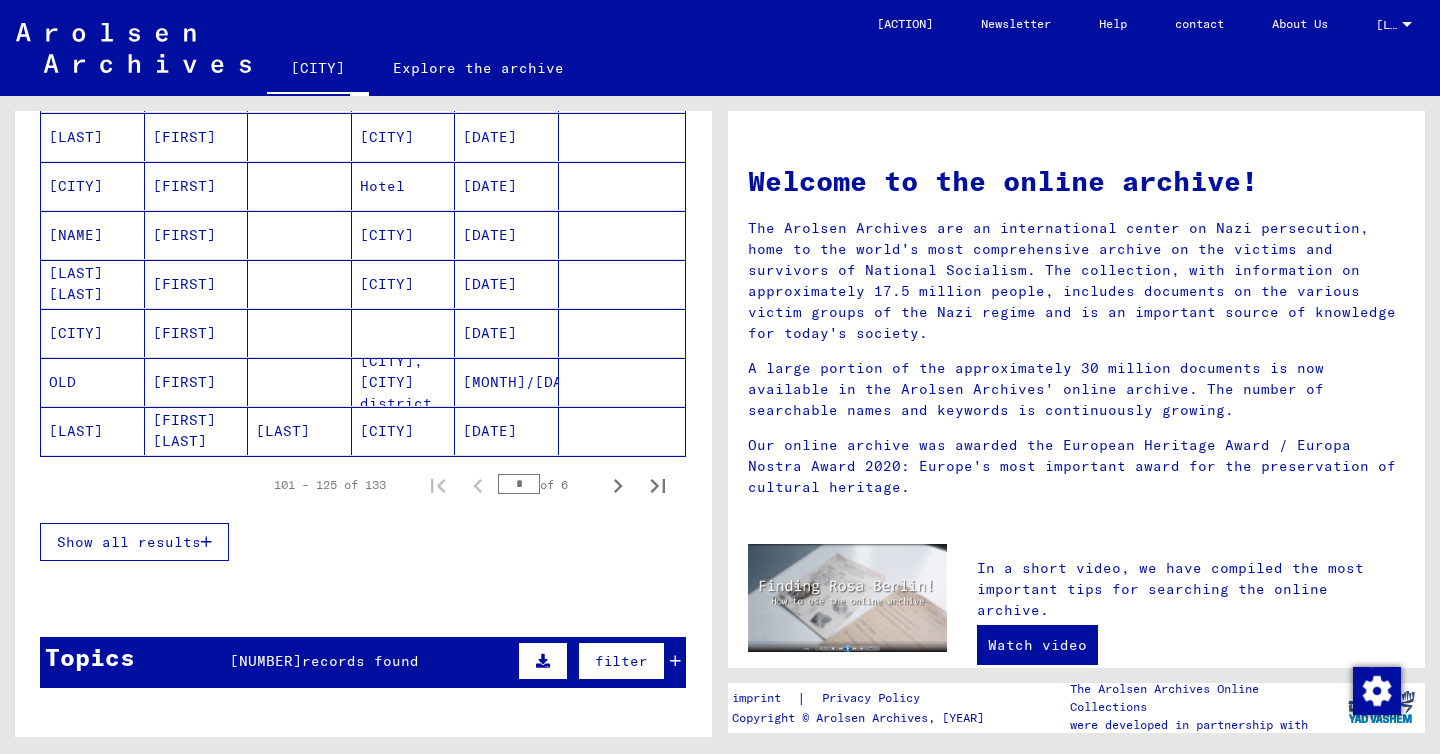 scroll, scrollTop: 1233, scrollLeft: 0, axis: vertical 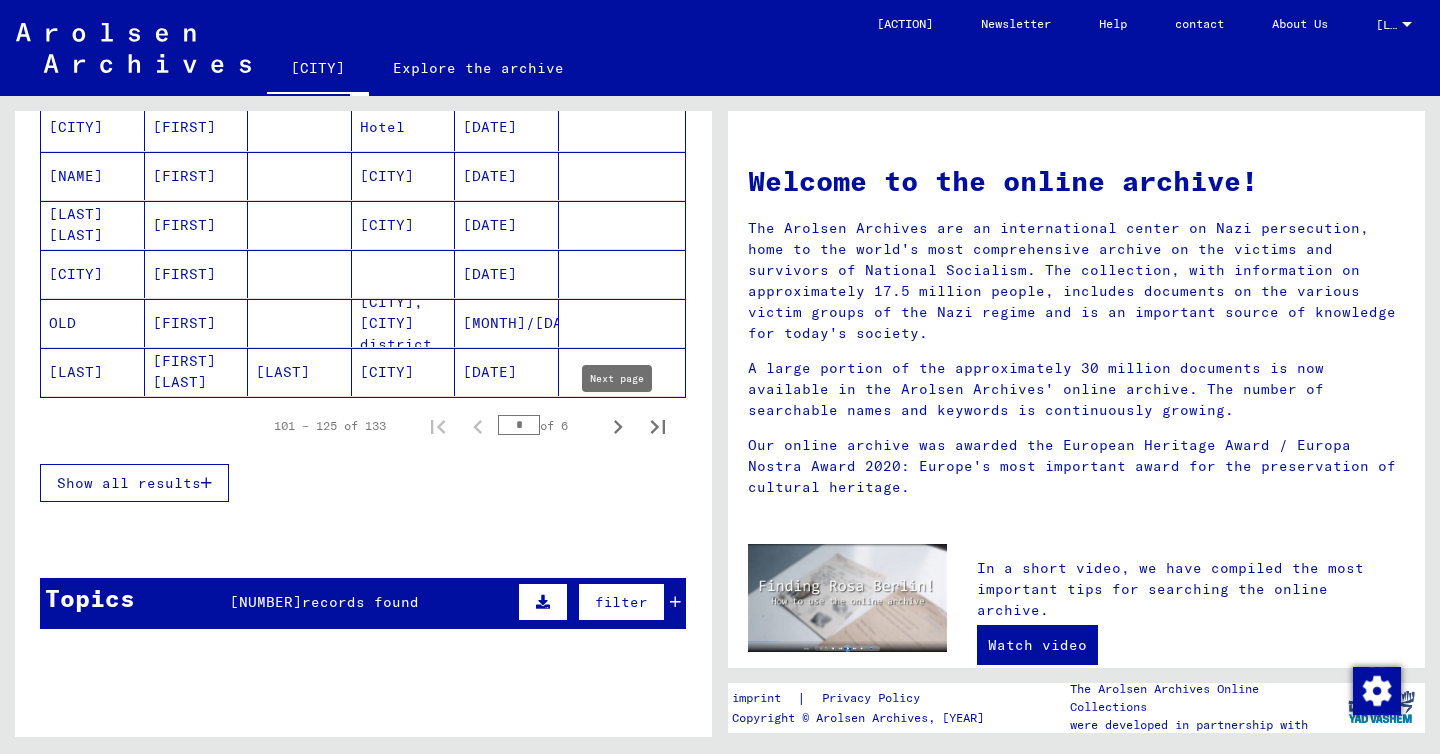 click at bounding box center [618, 427] 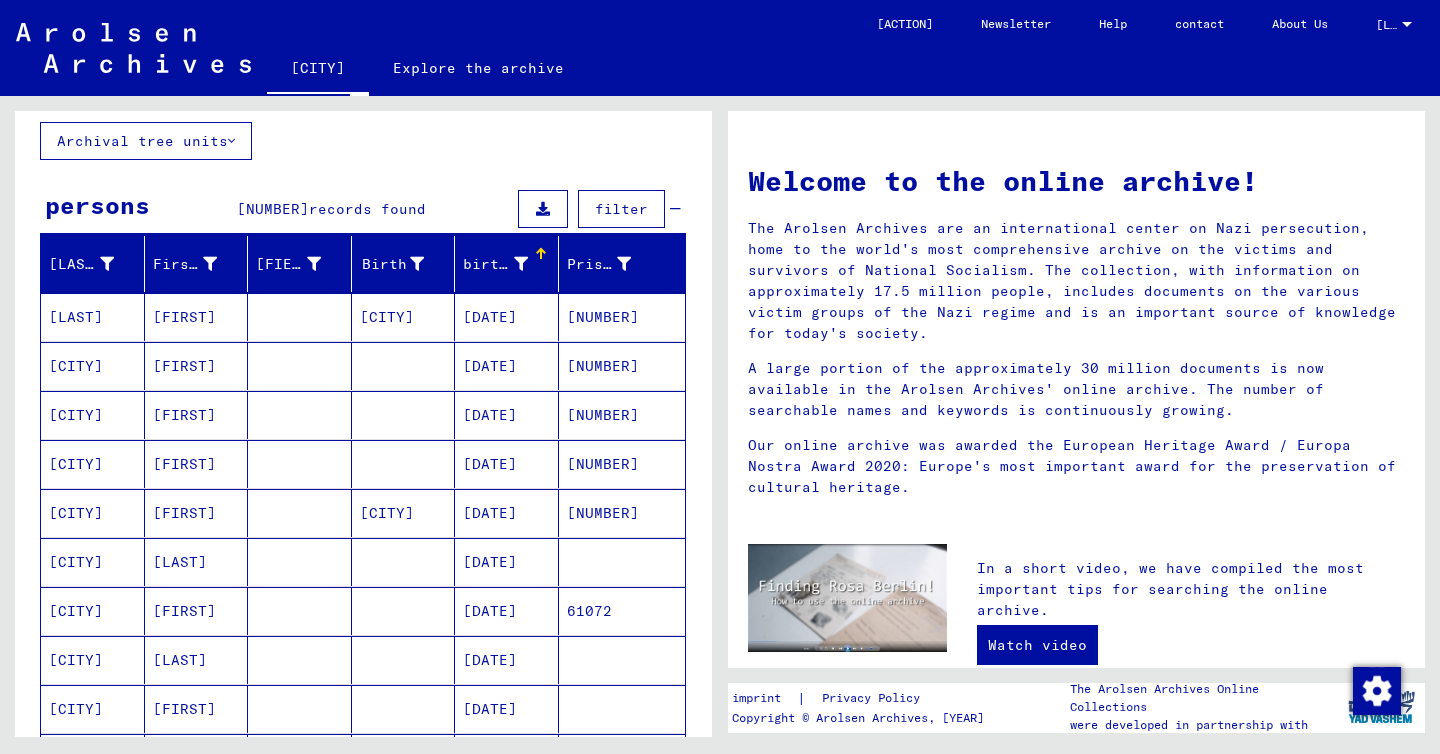 scroll, scrollTop: 0, scrollLeft: 0, axis: both 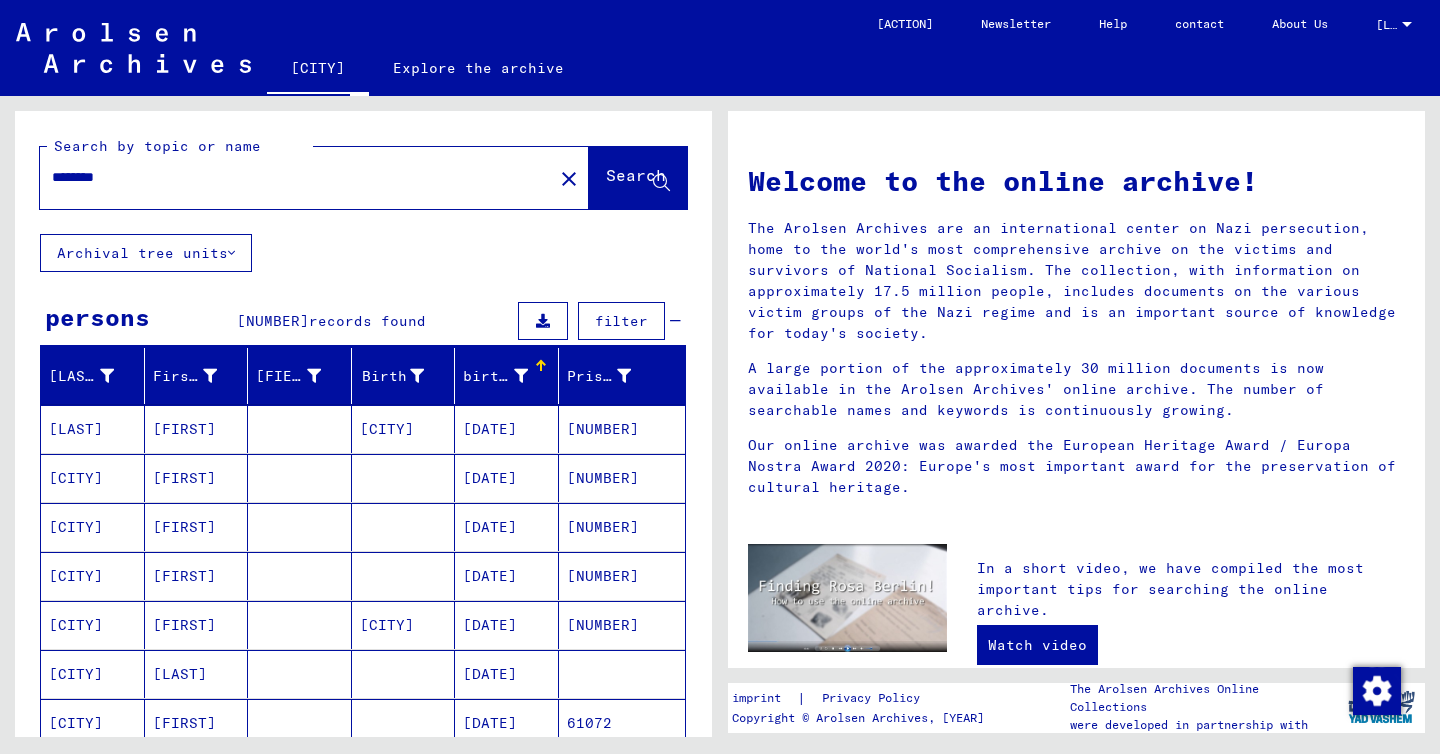 click on "close" at bounding box center [569, 179] 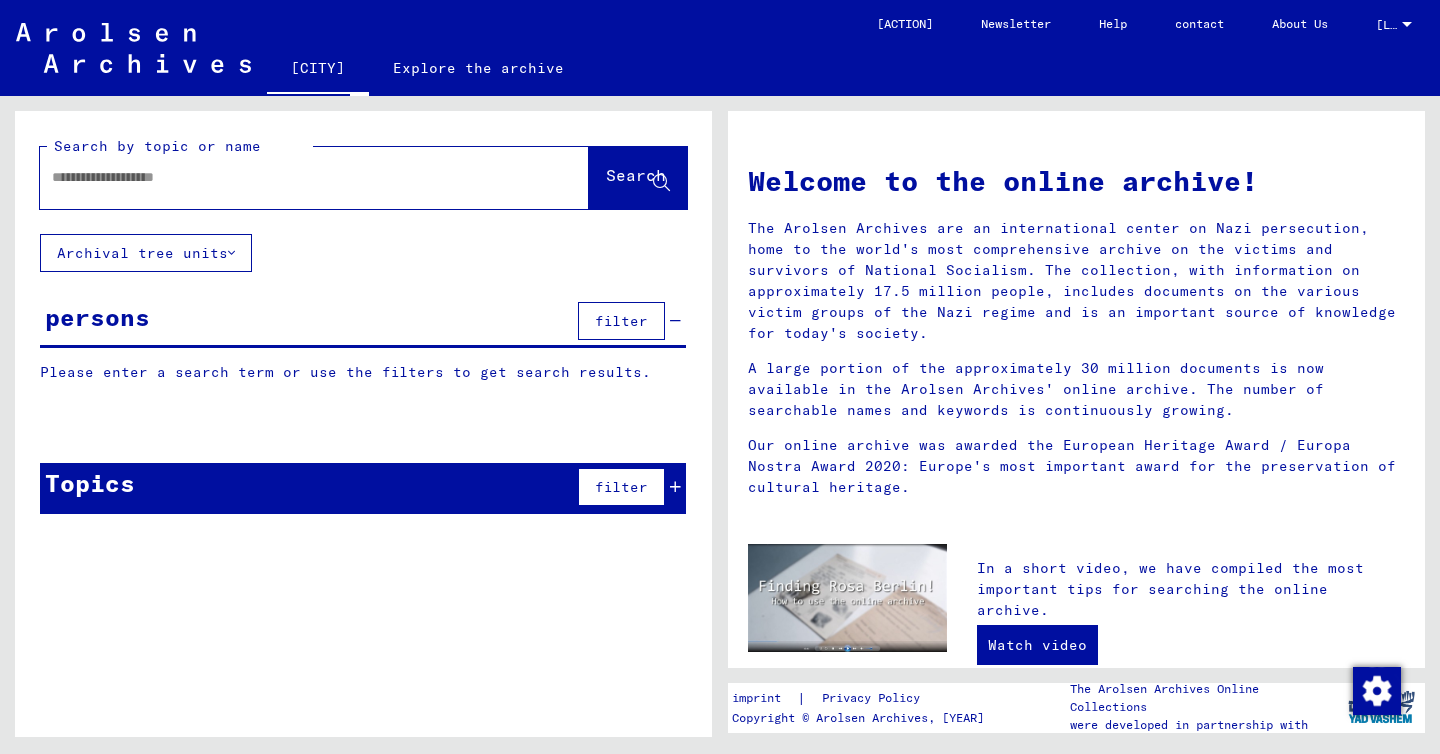 click at bounding box center (290, 177) 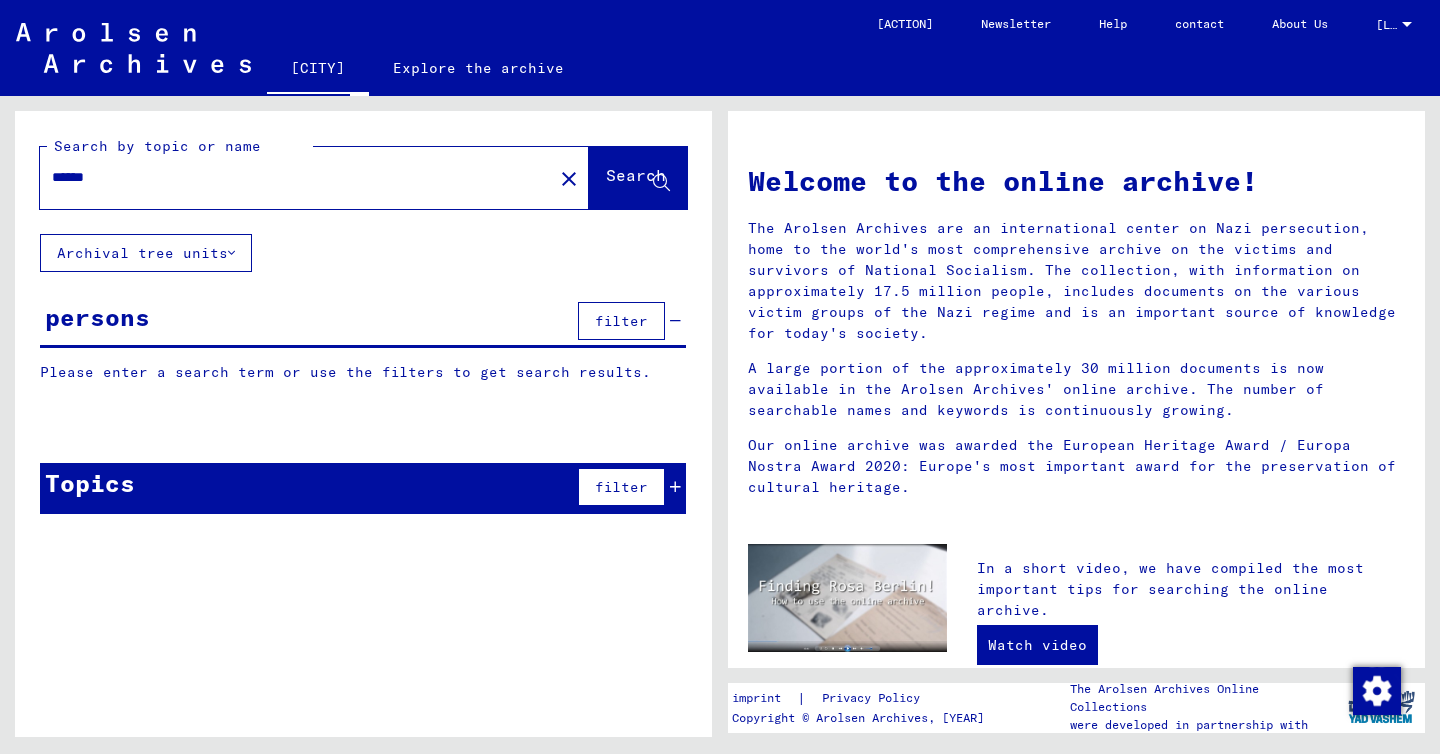 type on "******" 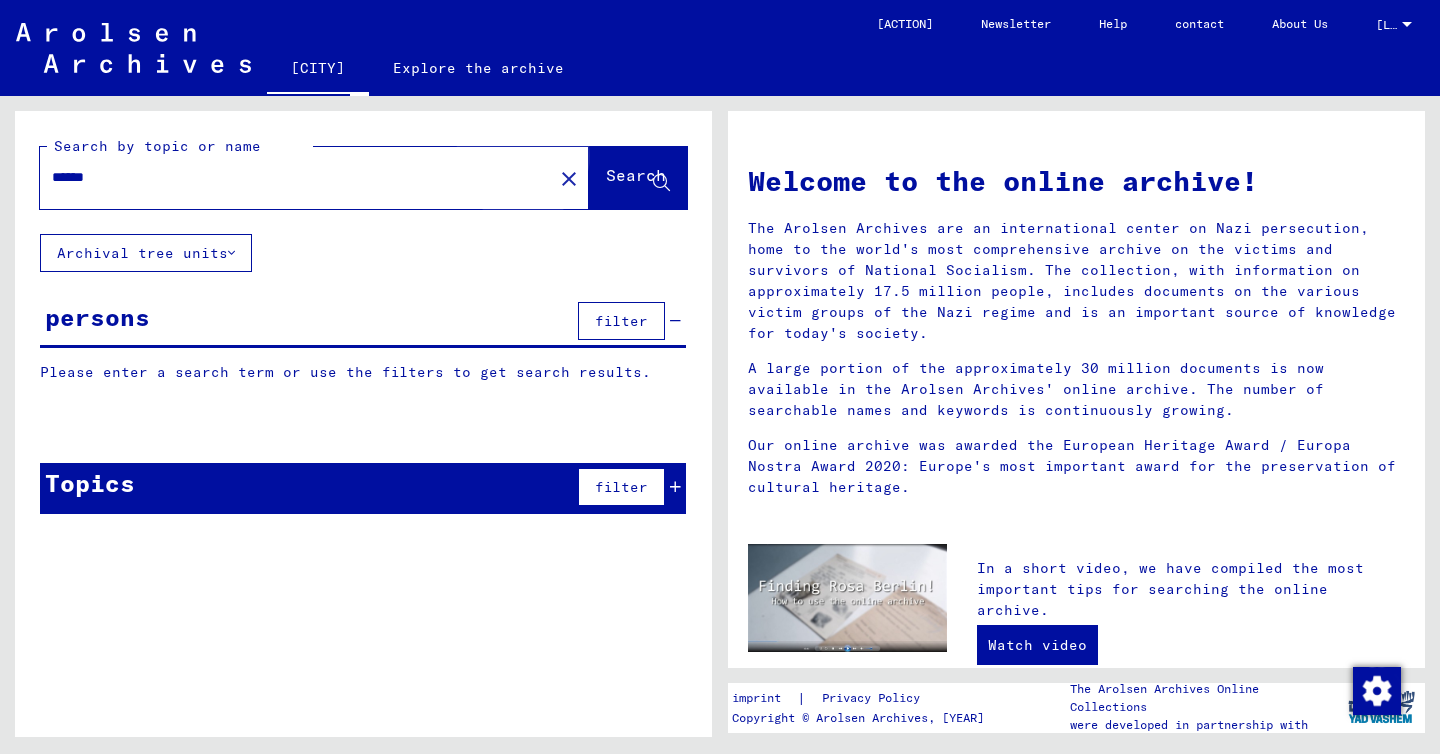 click on "Search" at bounding box center (636, 175) 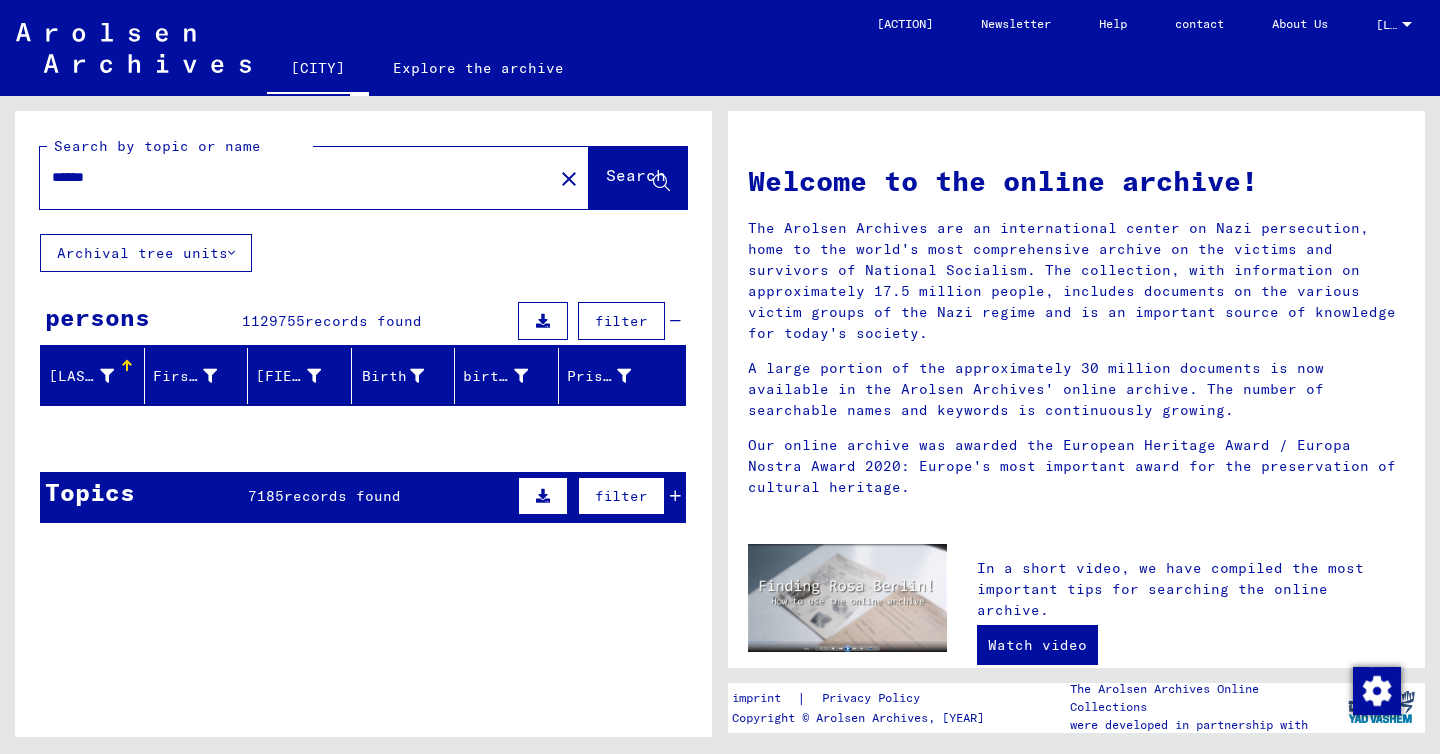 click on "filter" at bounding box center [621, 321] 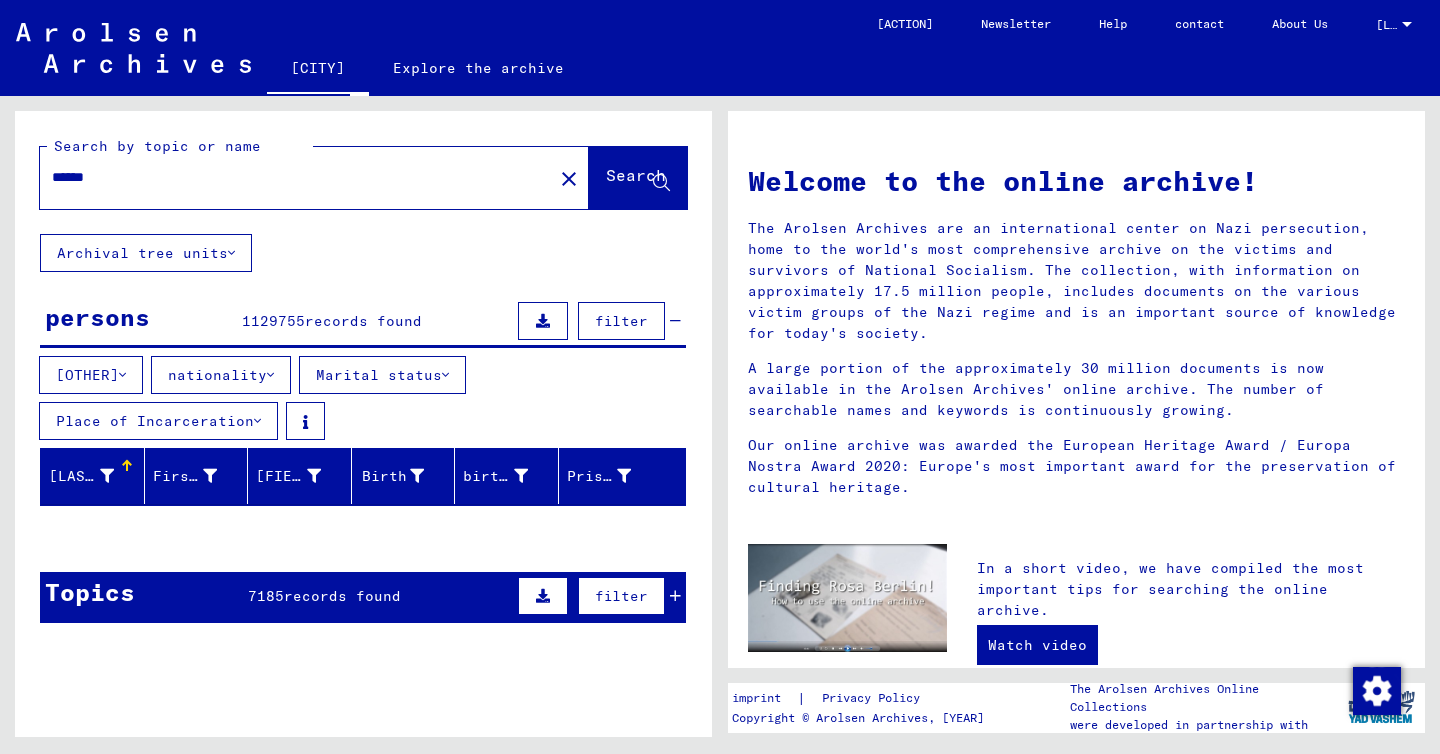 click on "nationality" at bounding box center (87, 375) 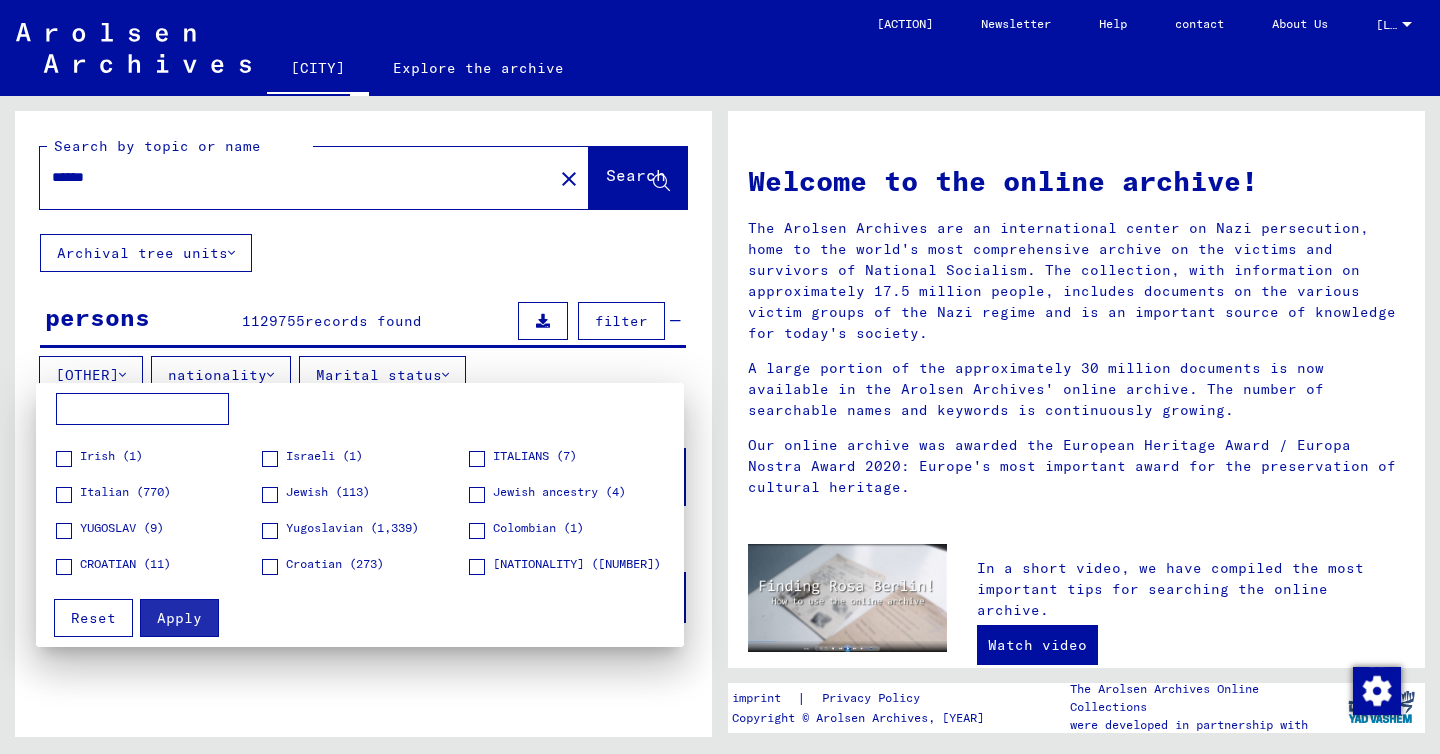 scroll, scrollTop: 424, scrollLeft: 0, axis: vertical 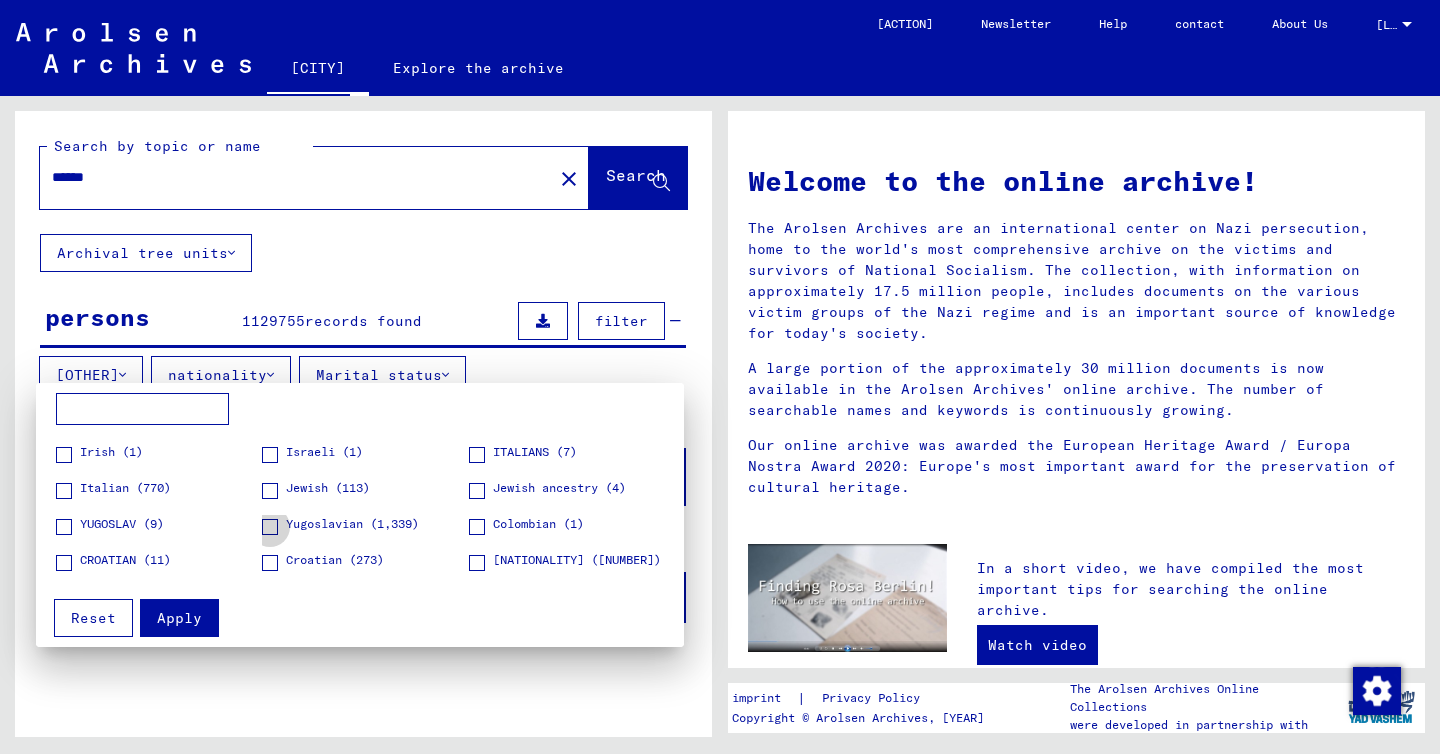 click at bounding box center (270, 527) 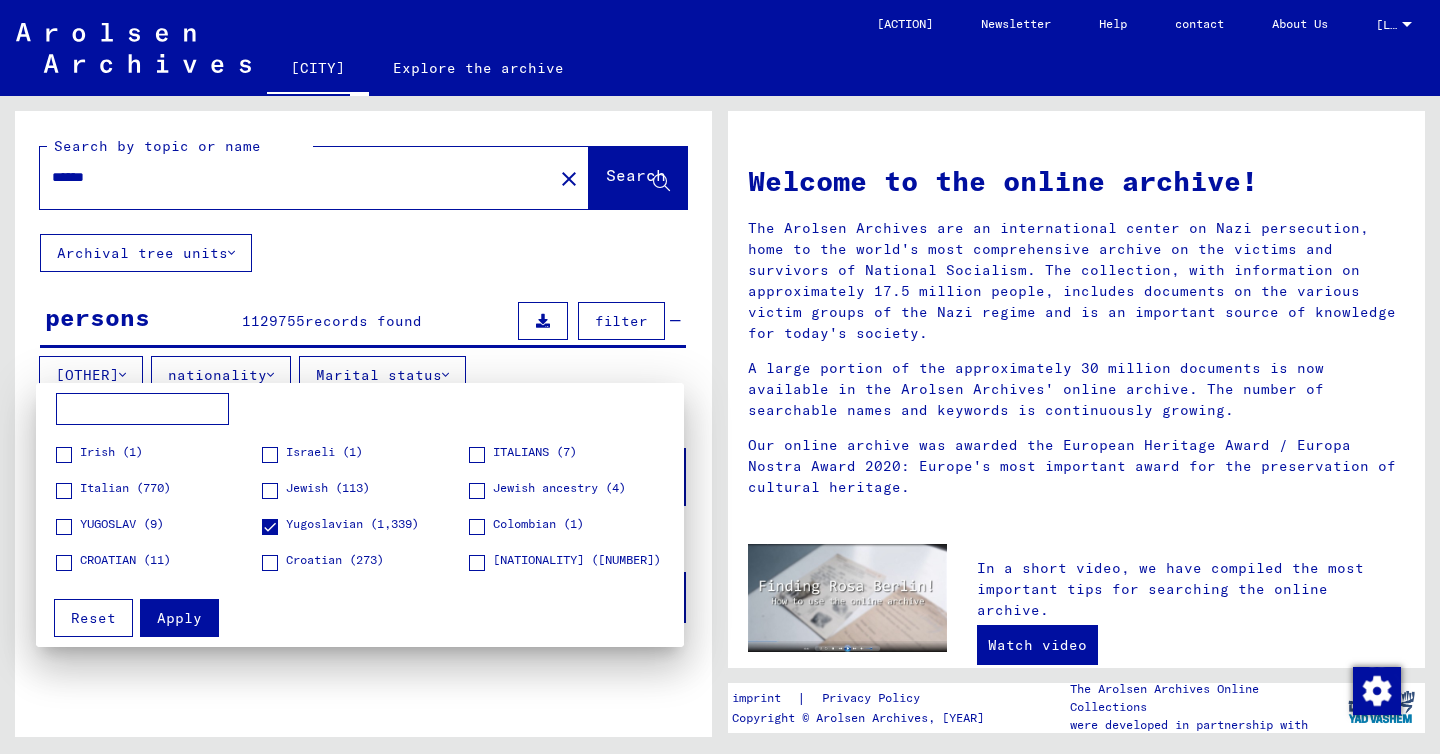 click at bounding box center [64, 527] 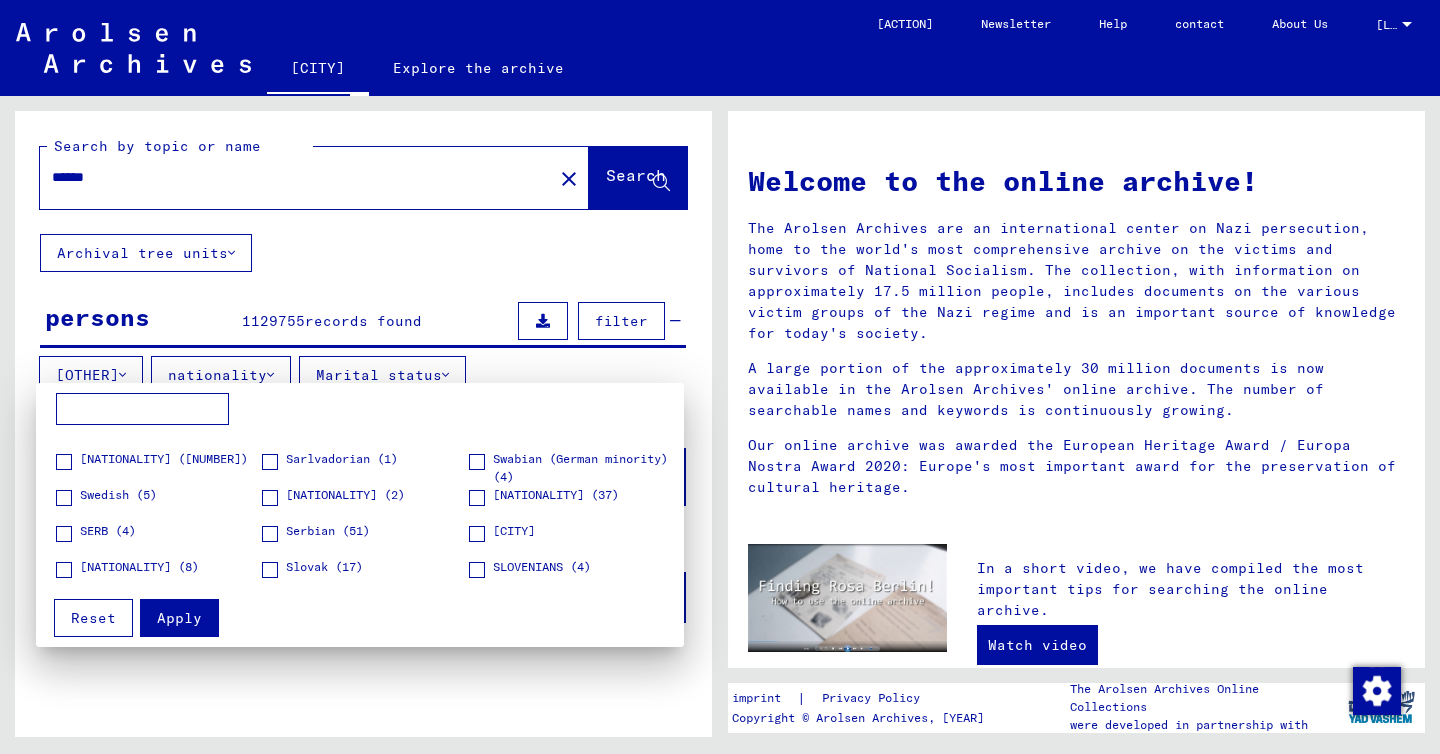 scroll, scrollTop: 815, scrollLeft: 0, axis: vertical 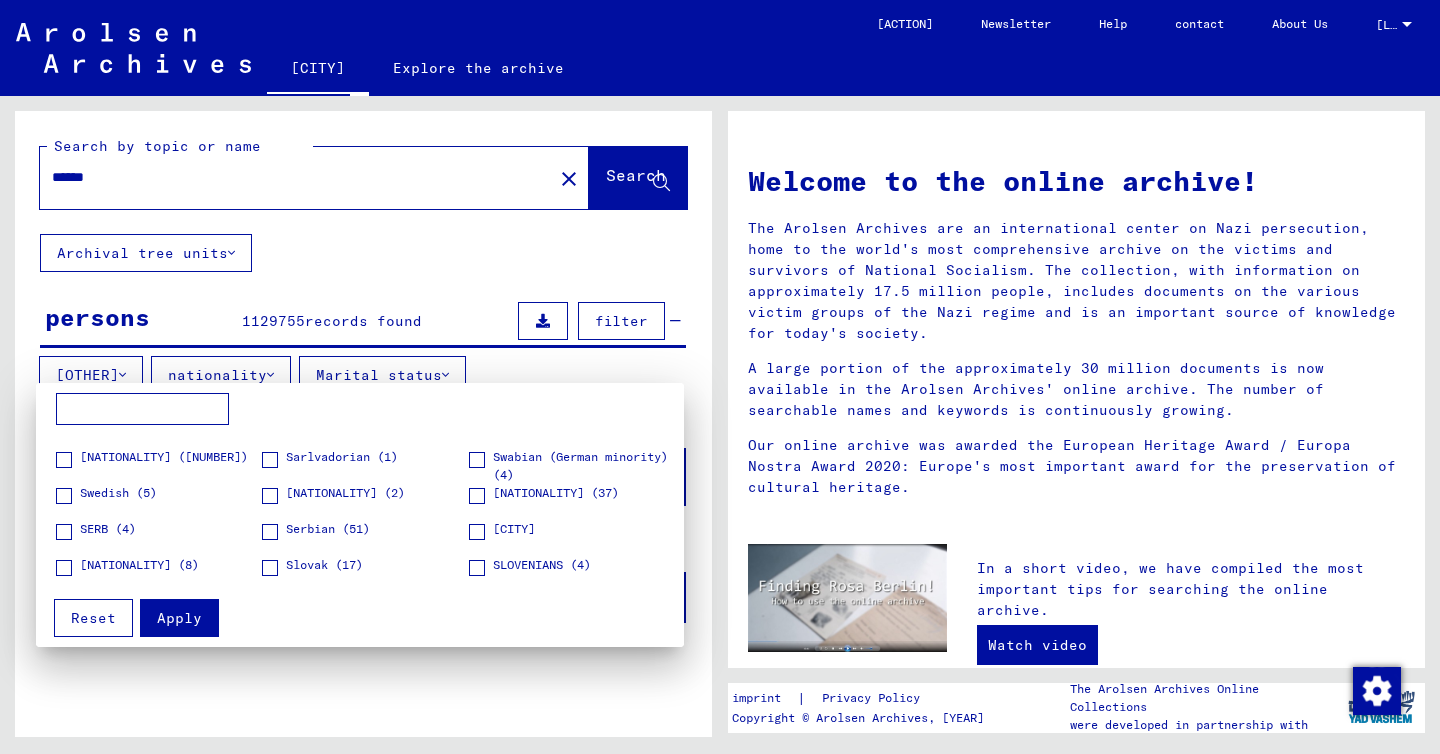 click on "[CITY]" at bounding box center (502, 530) 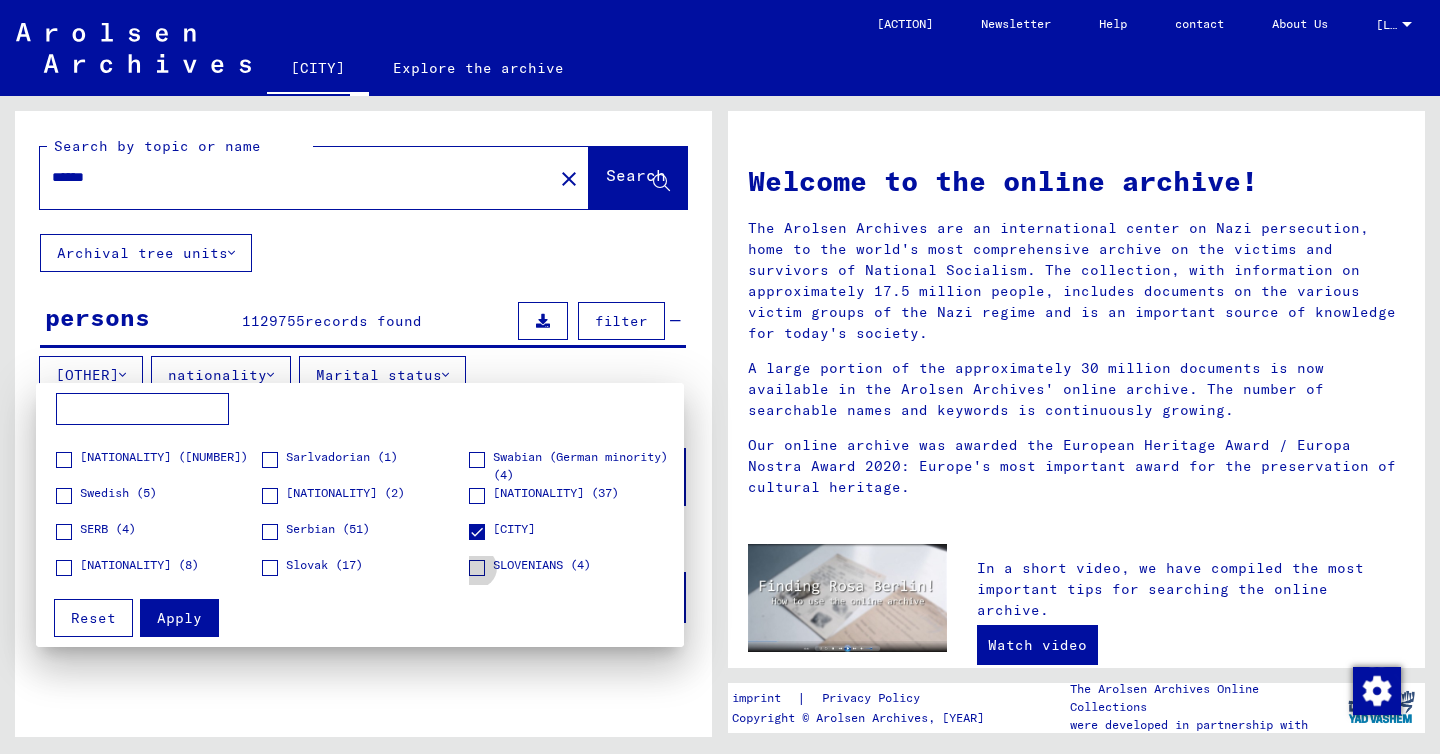 click at bounding box center (477, 568) 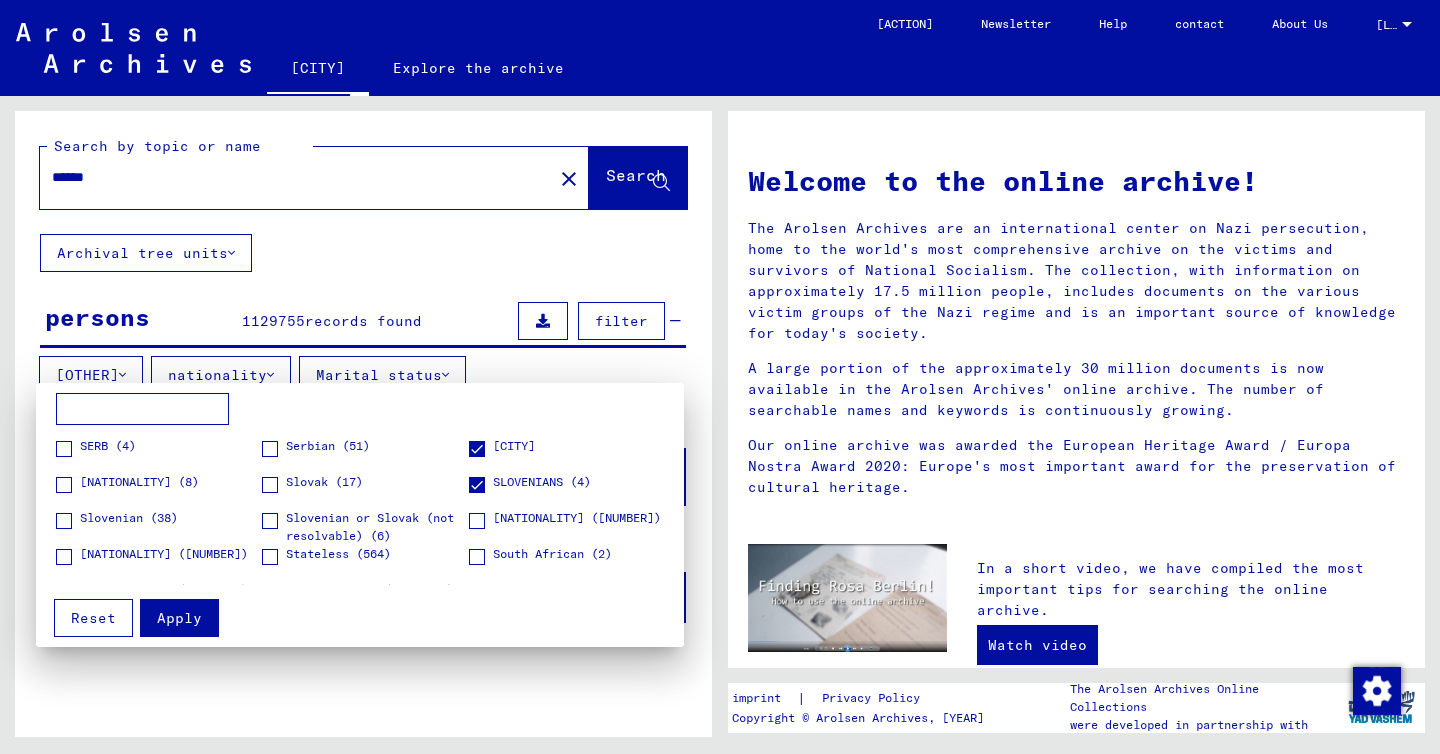 scroll, scrollTop: 905, scrollLeft: 0, axis: vertical 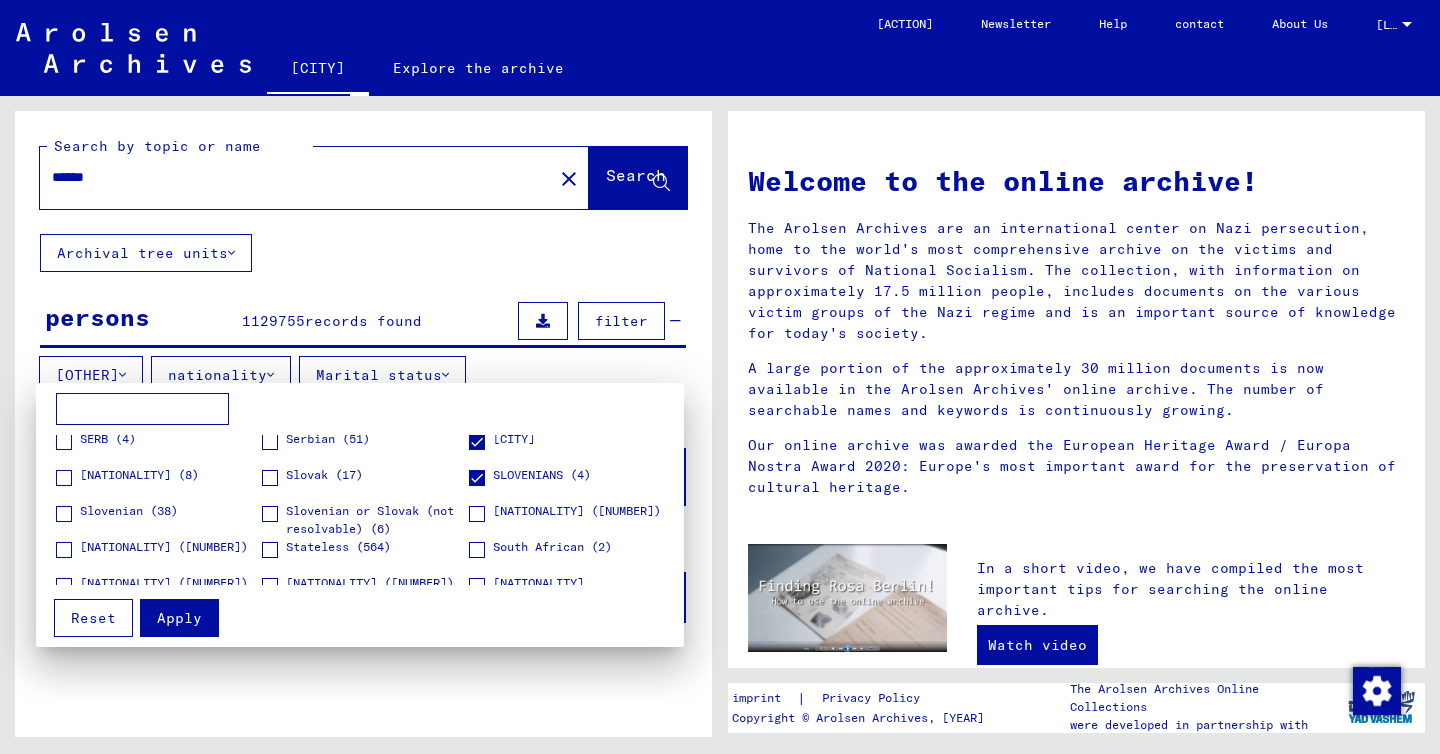 click at bounding box center (64, 514) 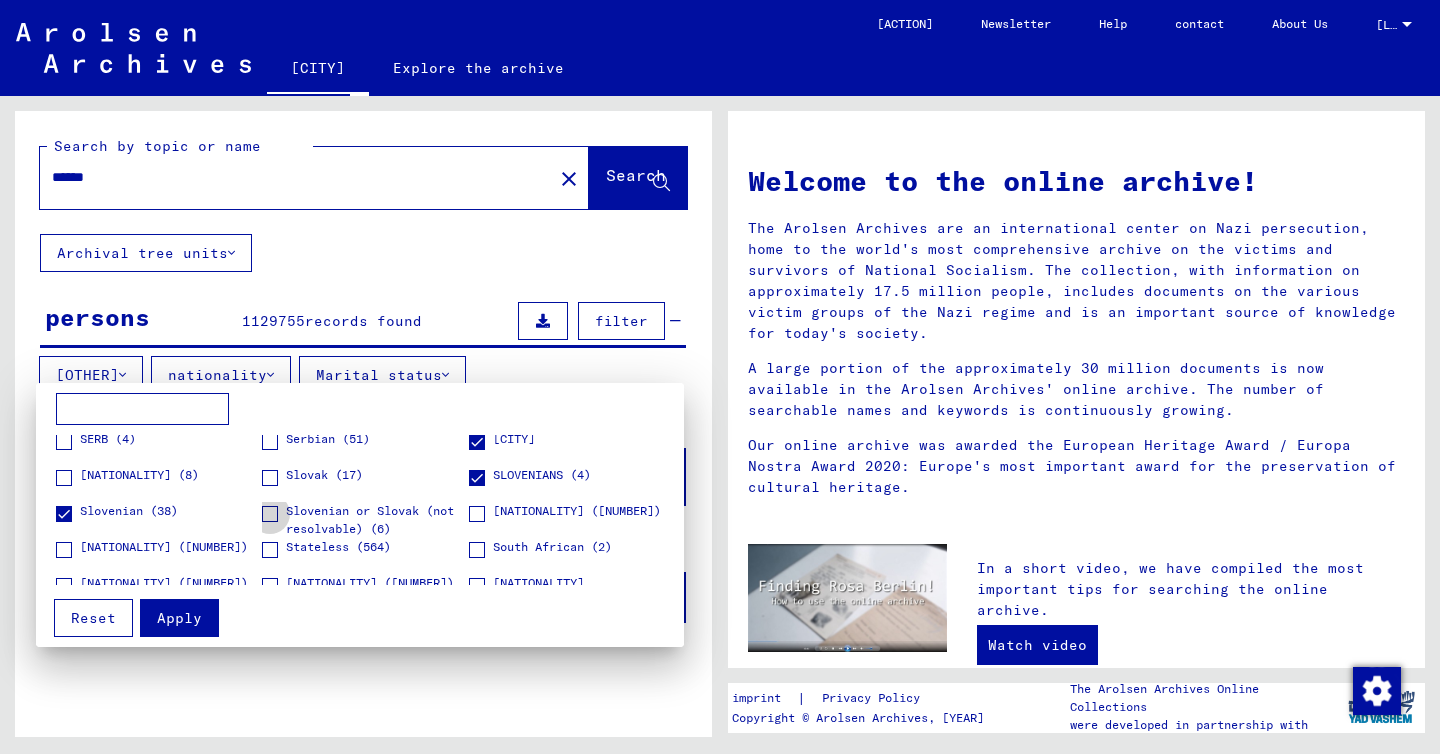 click at bounding box center (270, 514) 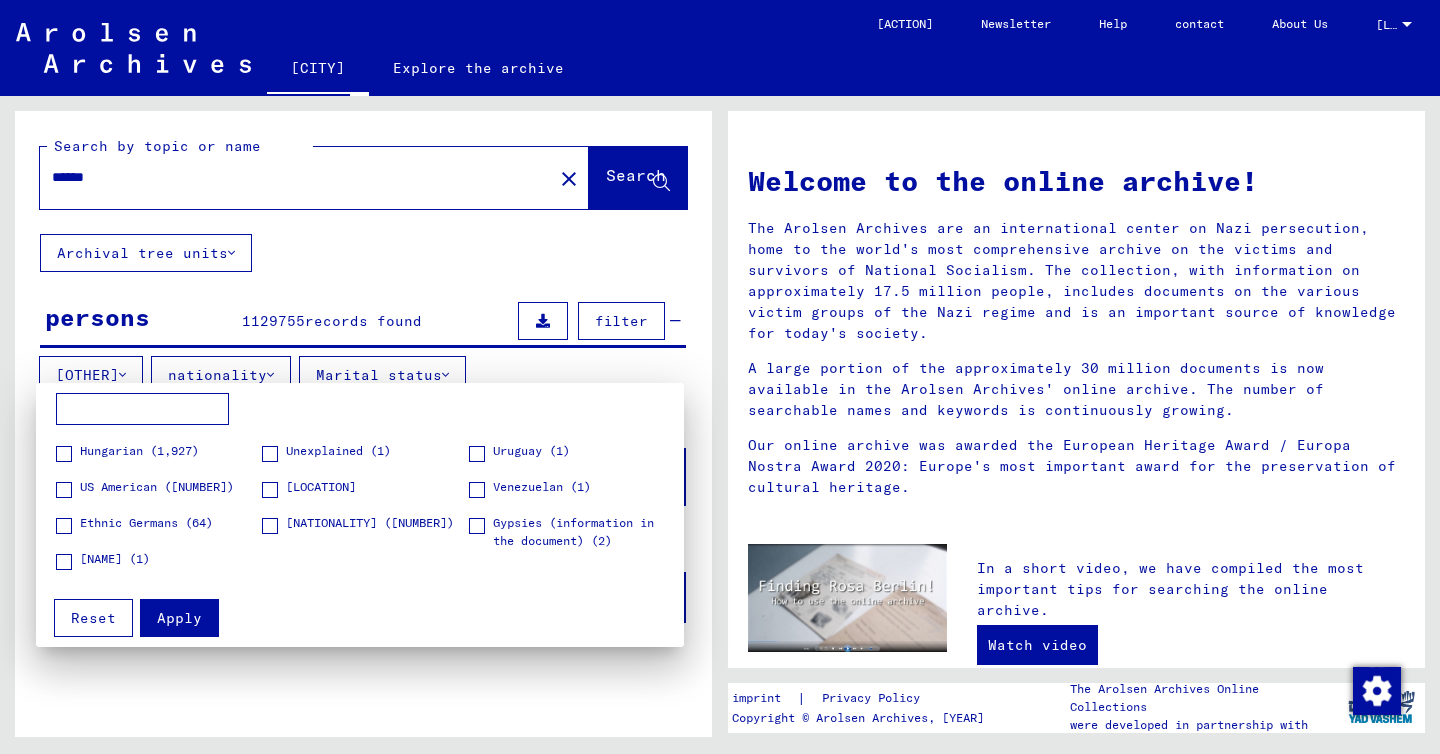 scroll, scrollTop: 1180, scrollLeft: 0, axis: vertical 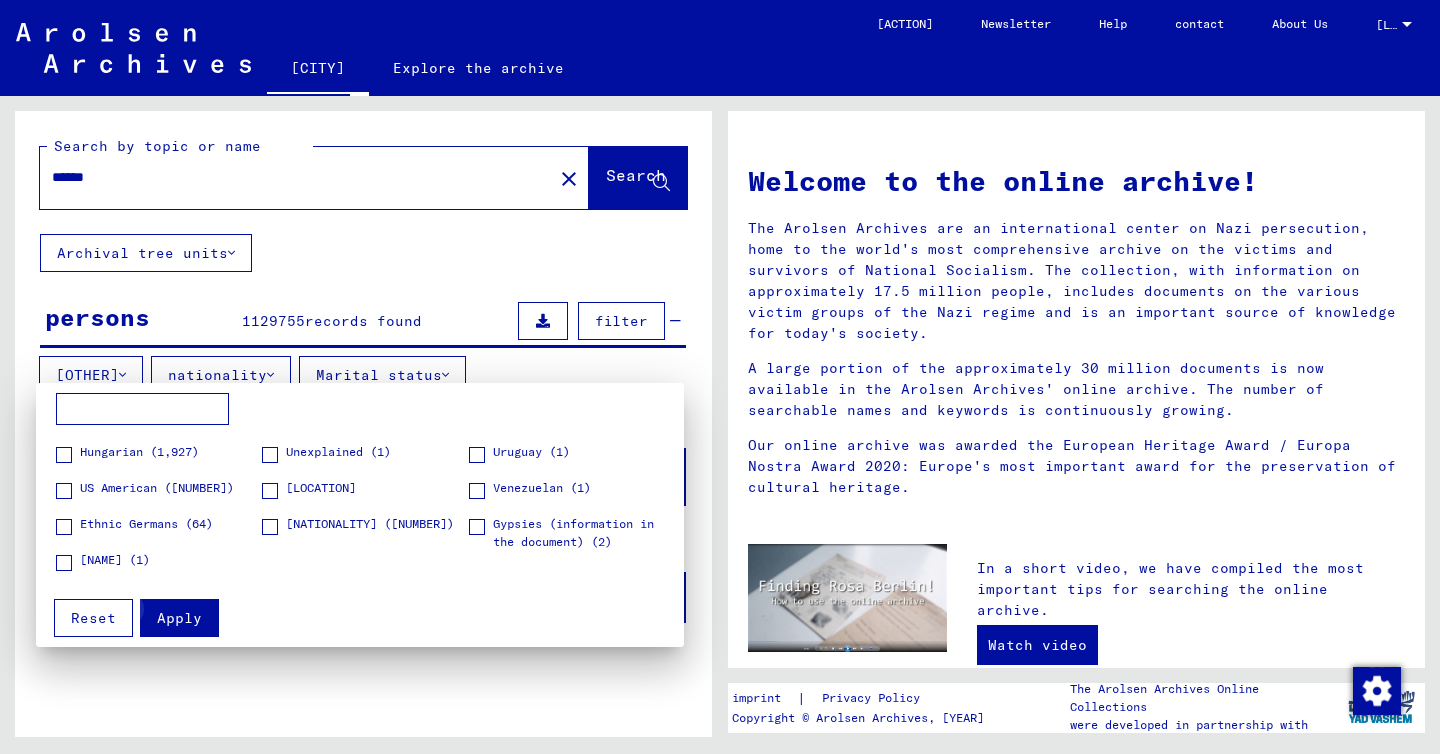click on "Apply" at bounding box center [179, 618] 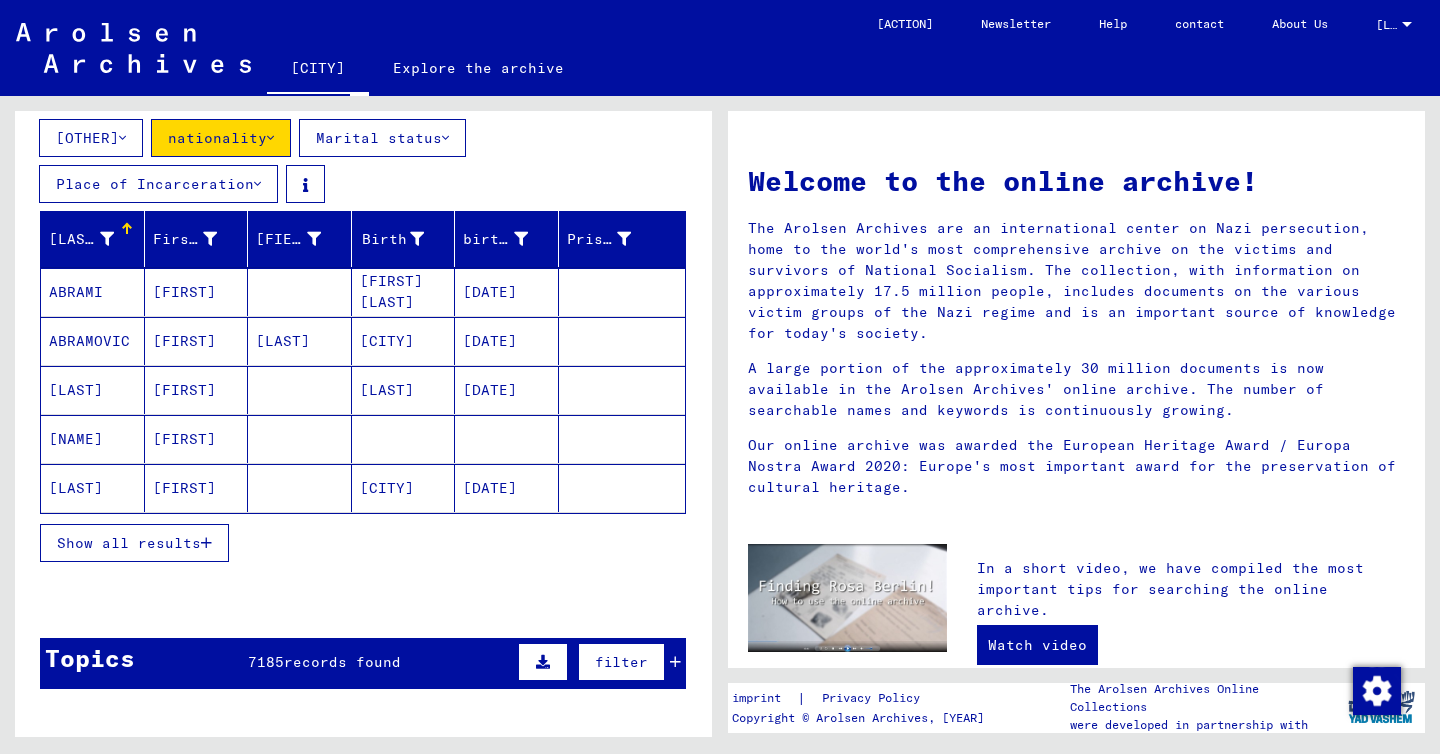 scroll, scrollTop: 268, scrollLeft: 0, axis: vertical 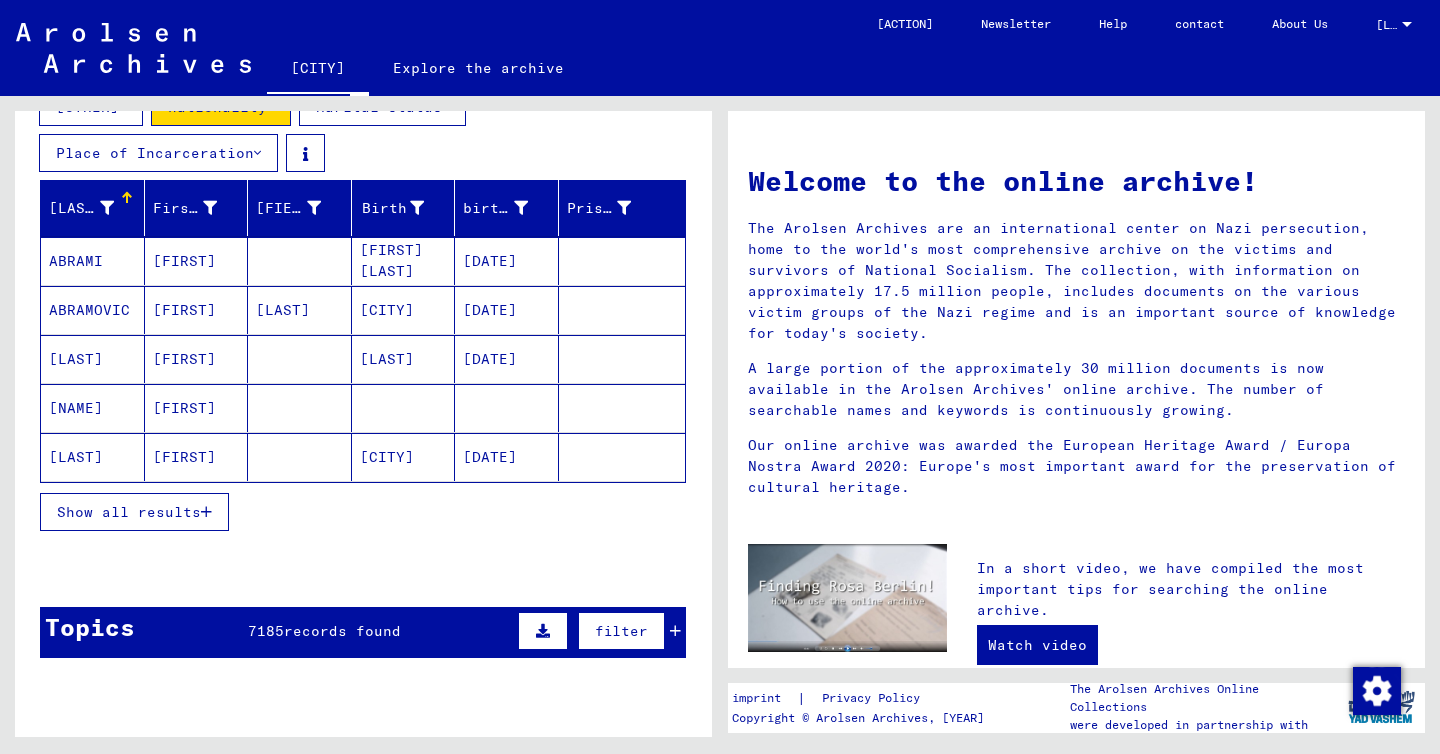click on "Show all results" at bounding box center [134, 512] 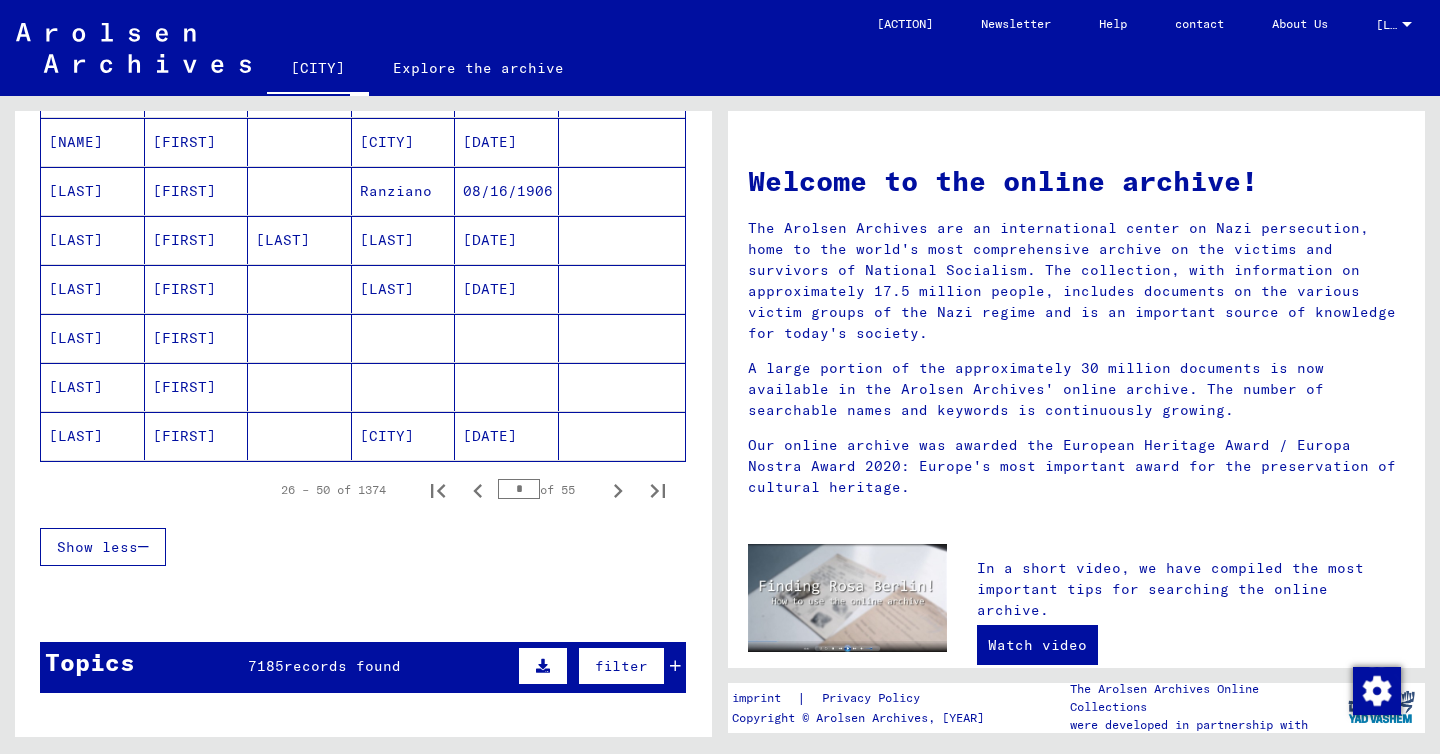 scroll, scrollTop: 1277, scrollLeft: 0, axis: vertical 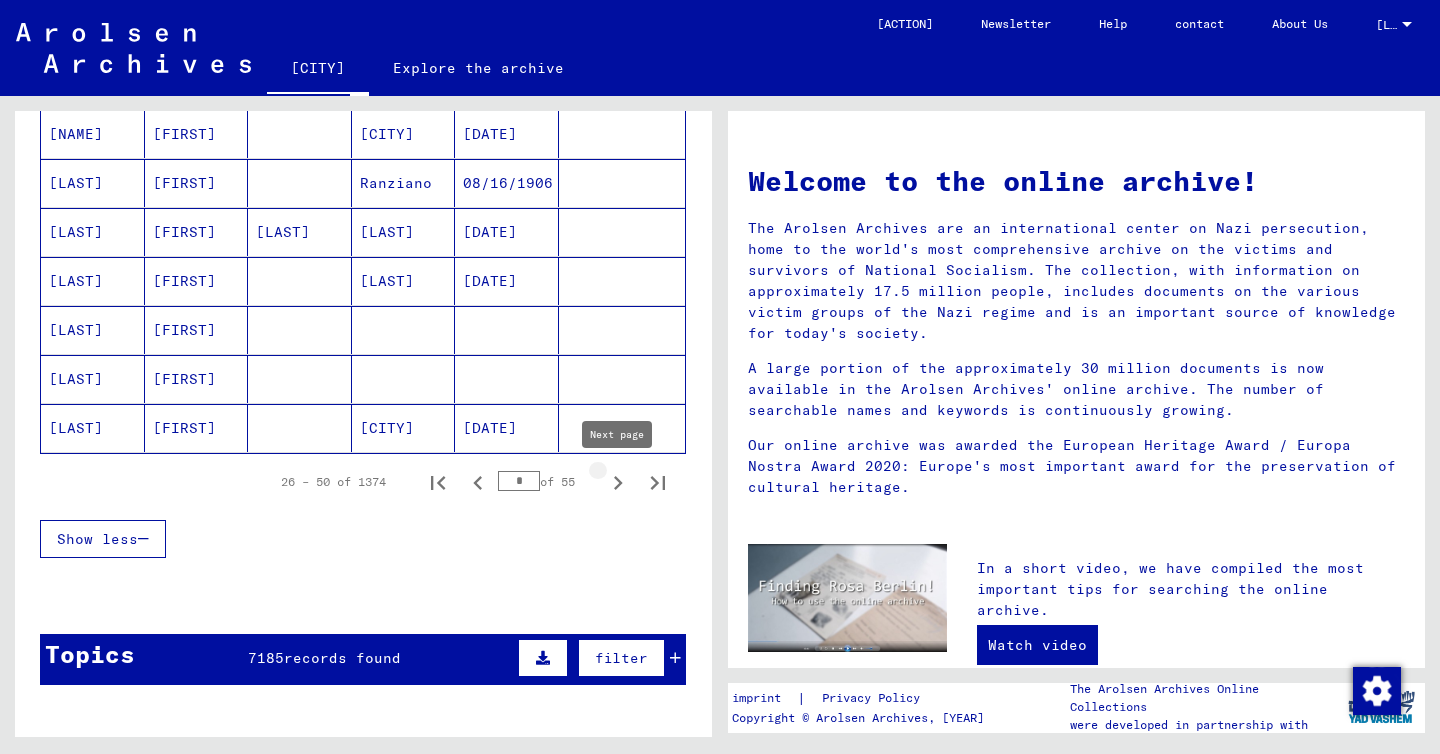 click at bounding box center (618, 483) 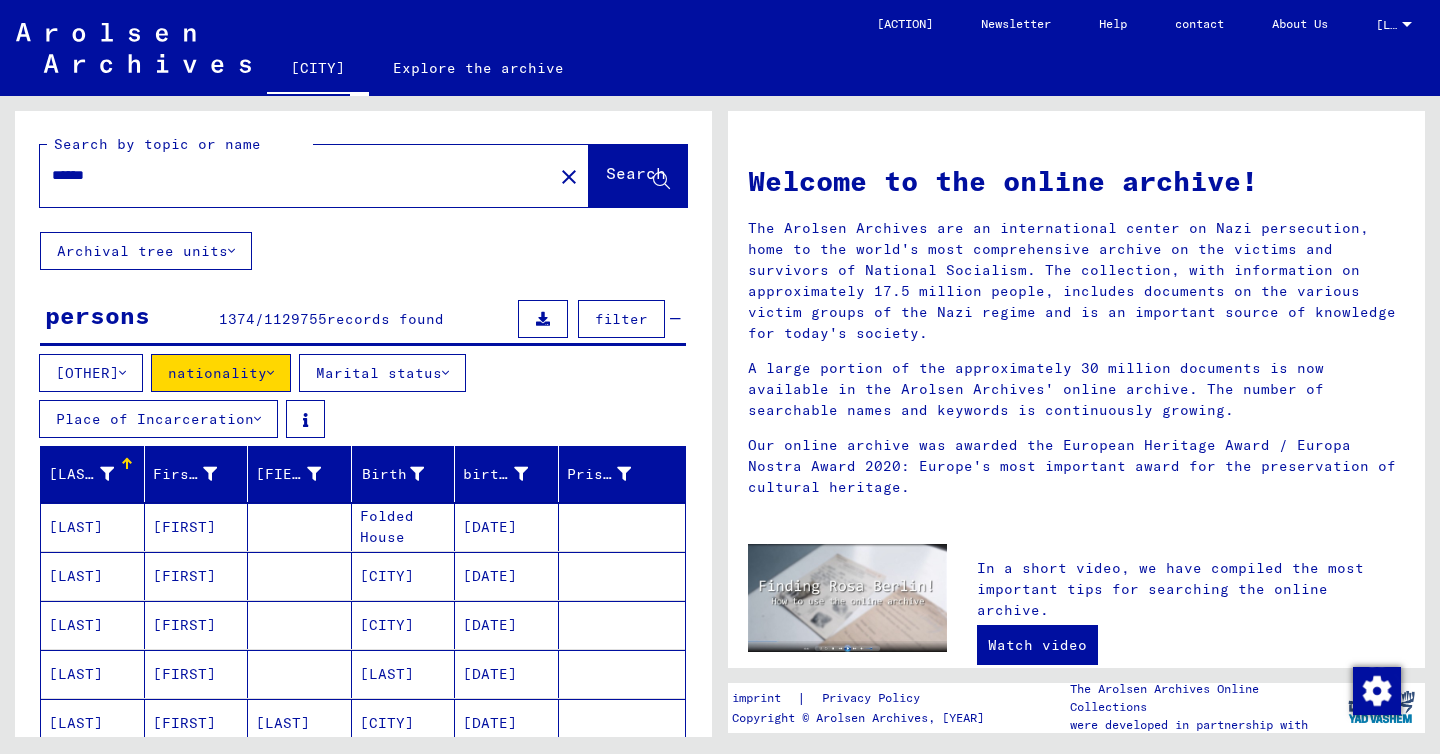scroll, scrollTop: 0, scrollLeft: 0, axis: both 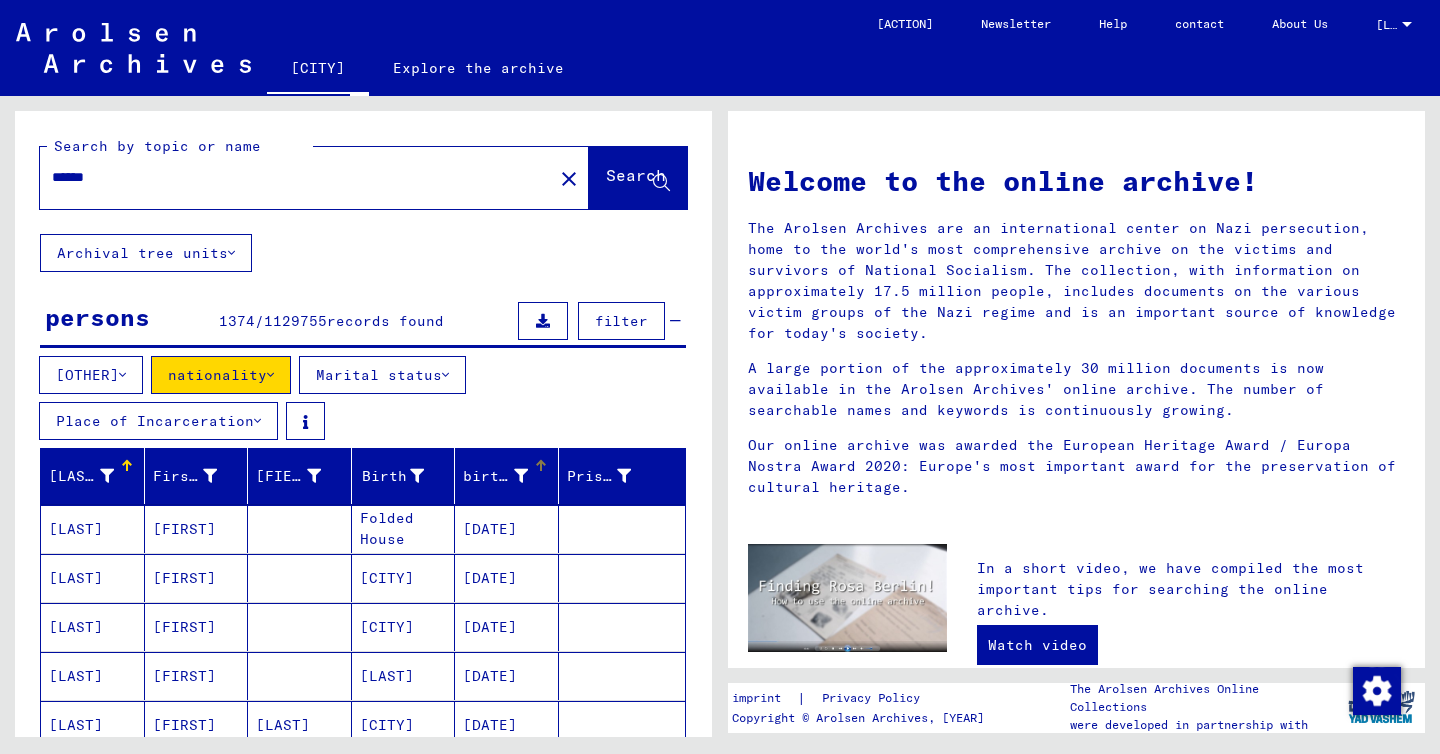 click on "birth date" at bounding box center [508, 476] 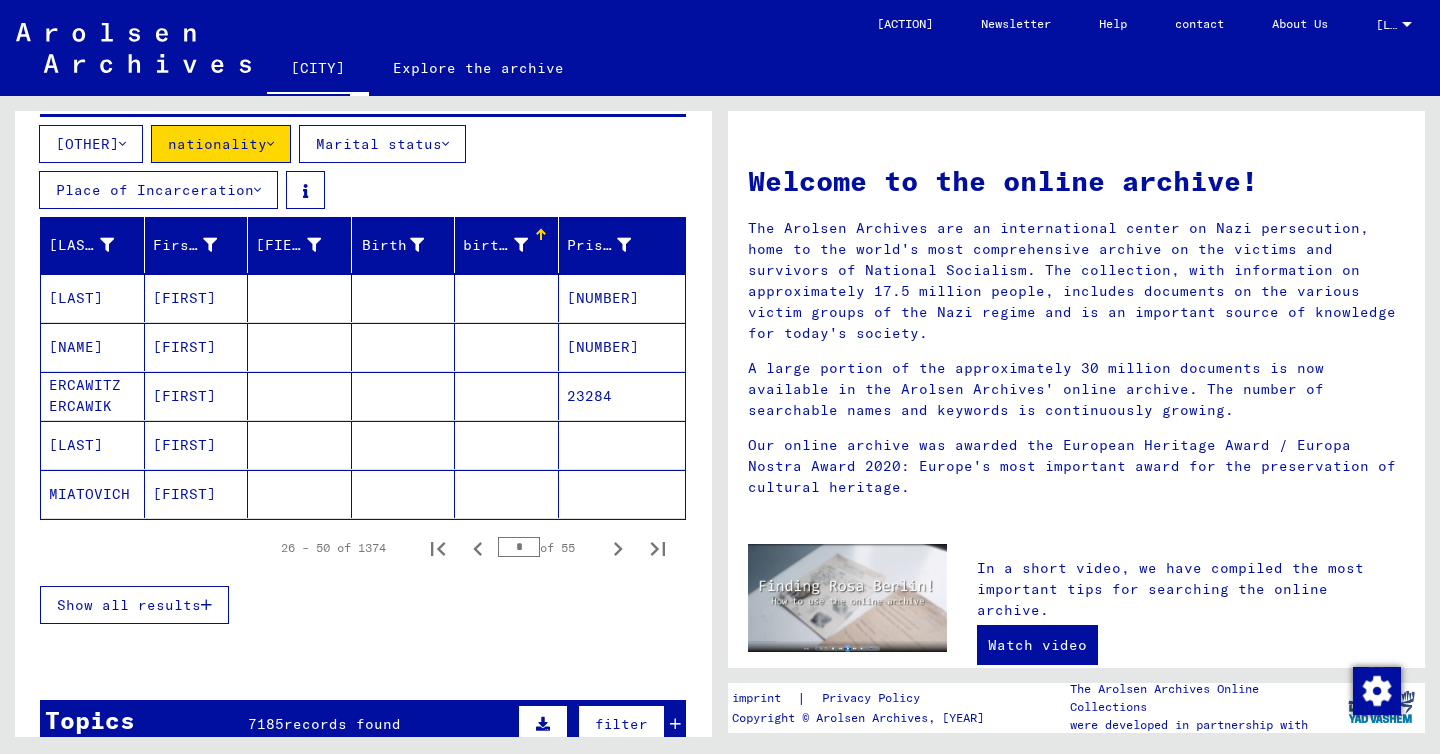 scroll, scrollTop: 309, scrollLeft: 0, axis: vertical 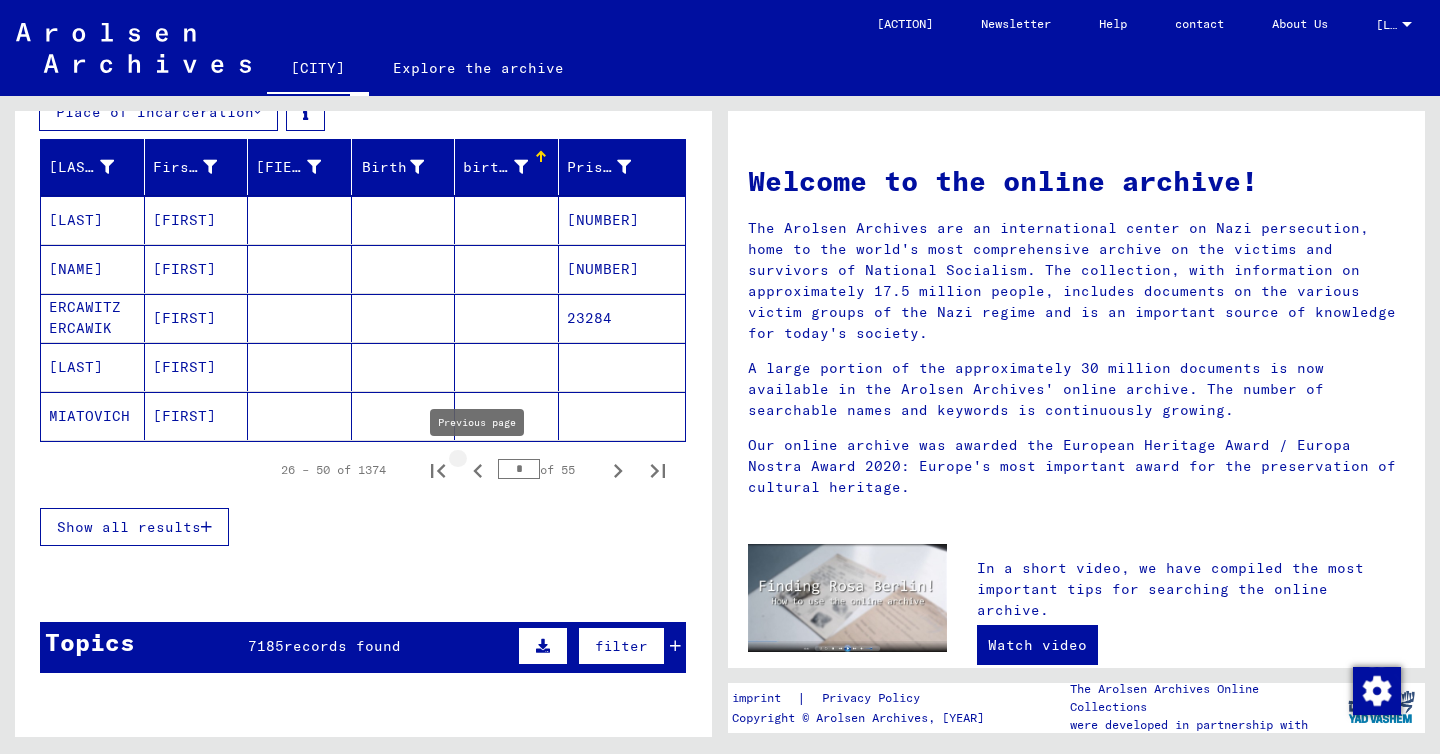 click at bounding box center (478, 471) 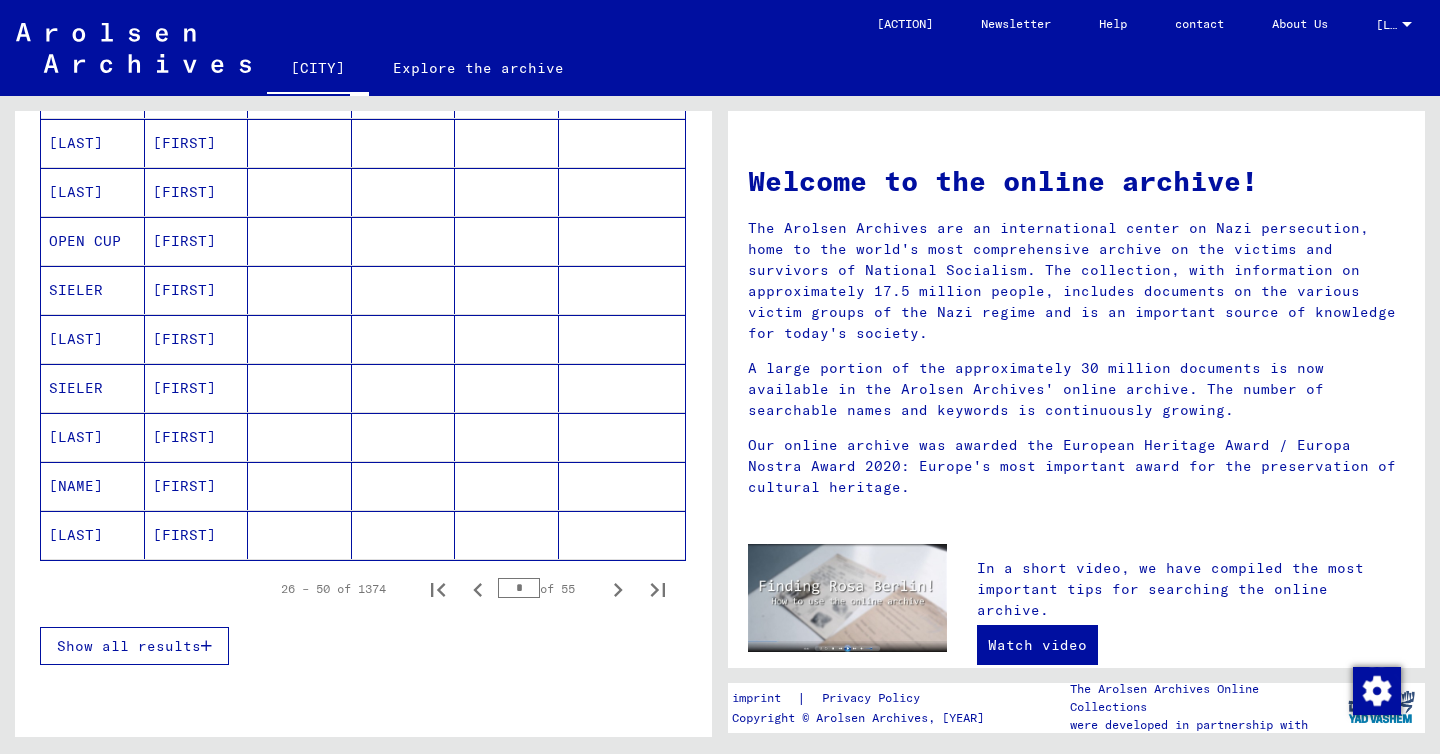 scroll, scrollTop: 1291, scrollLeft: 0, axis: vertical 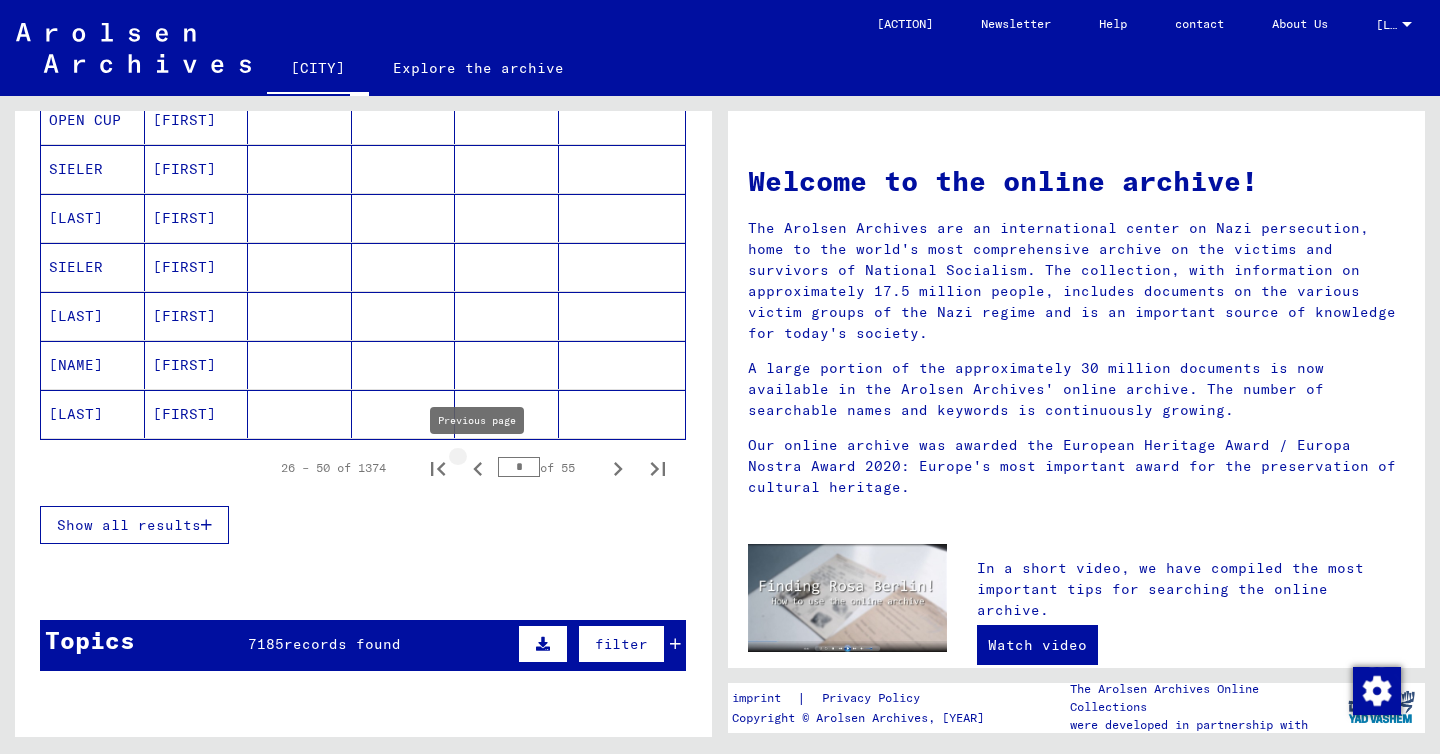 click at bounding box center (477, 469) 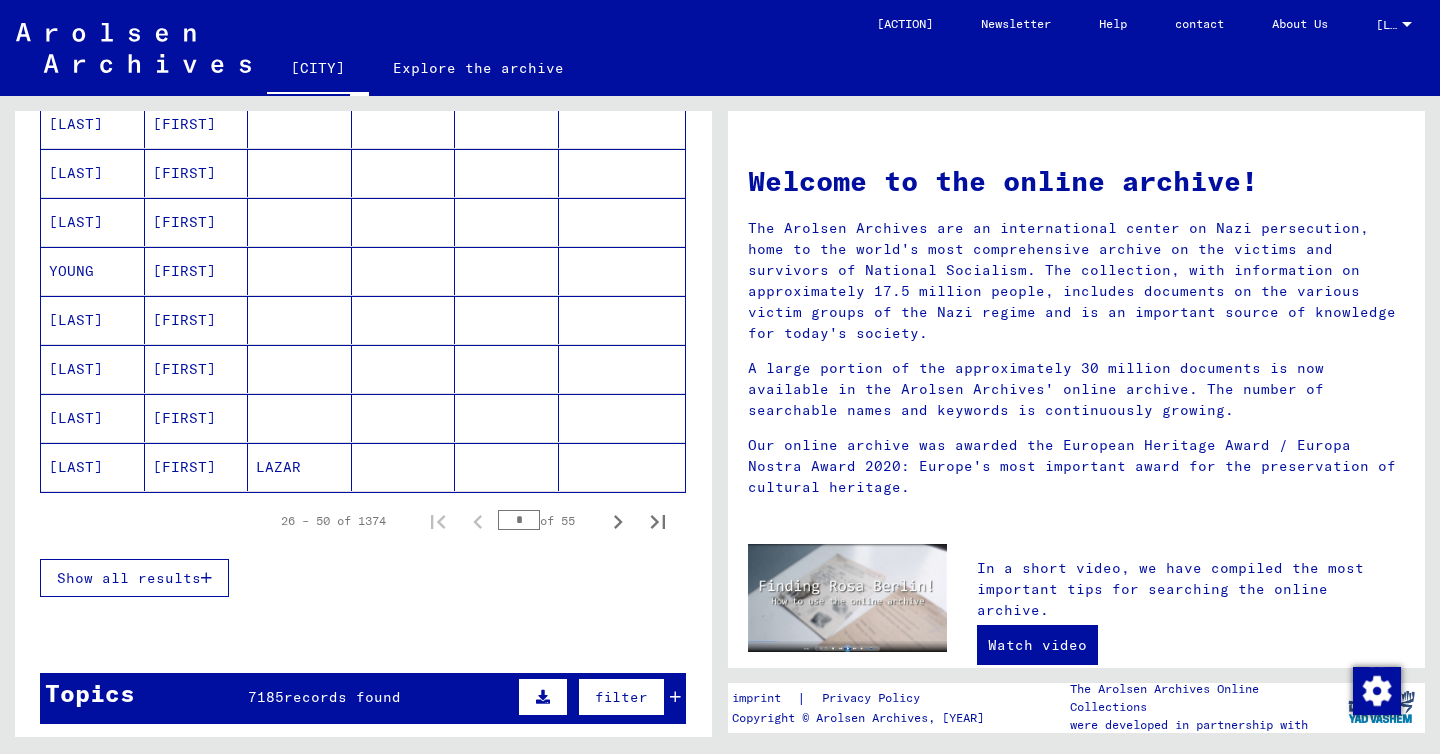 scroll, scrollTop: 1306, scrollLeft: 0, axis: vertical 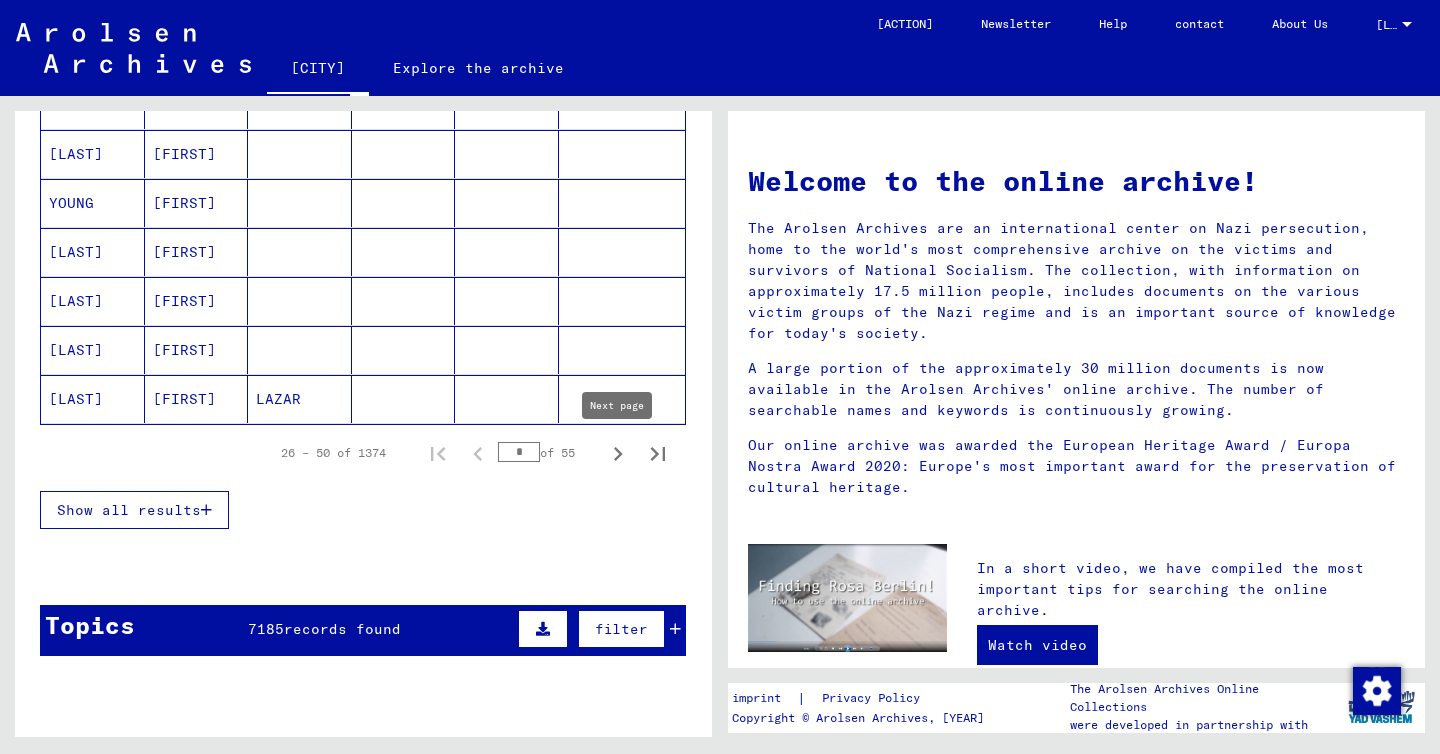 click at bounding box center [618, 454] 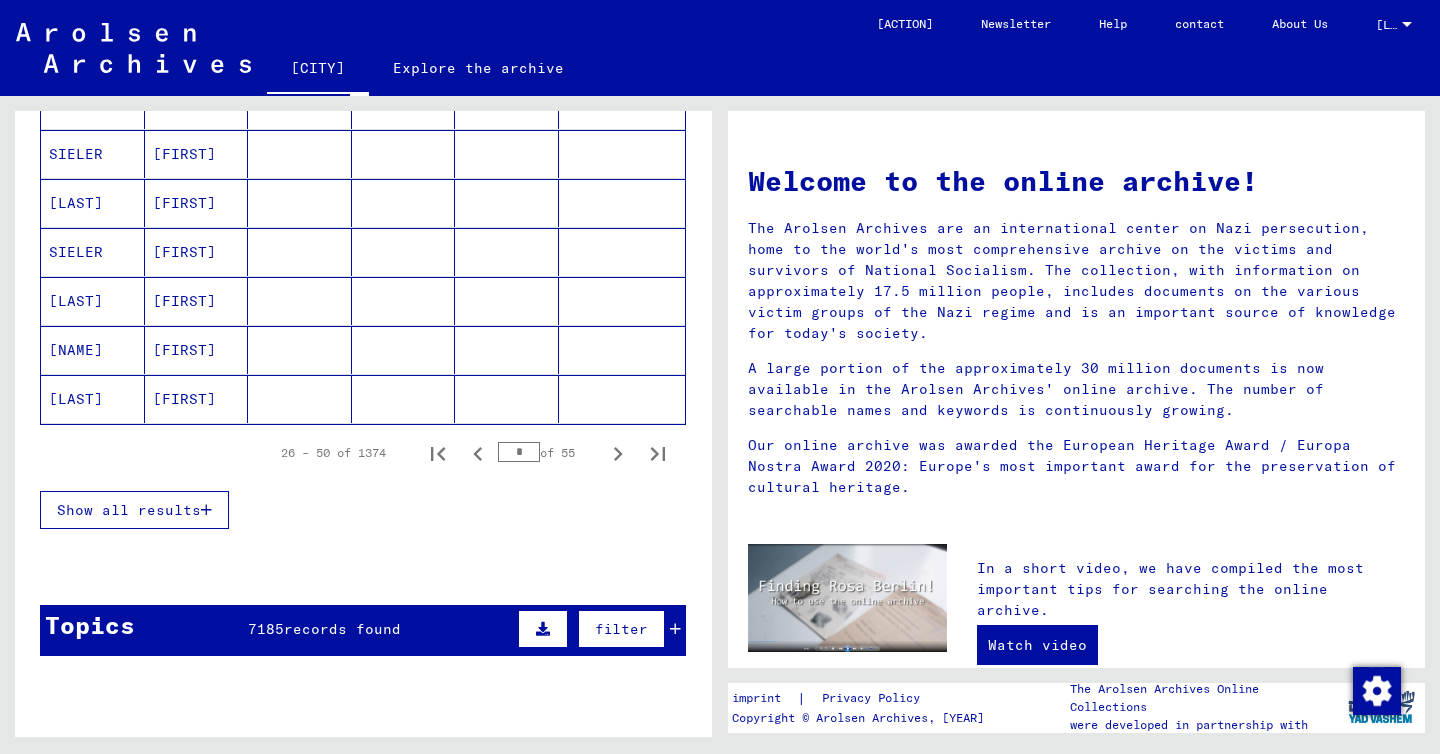 click at bounding box center (618, 454) 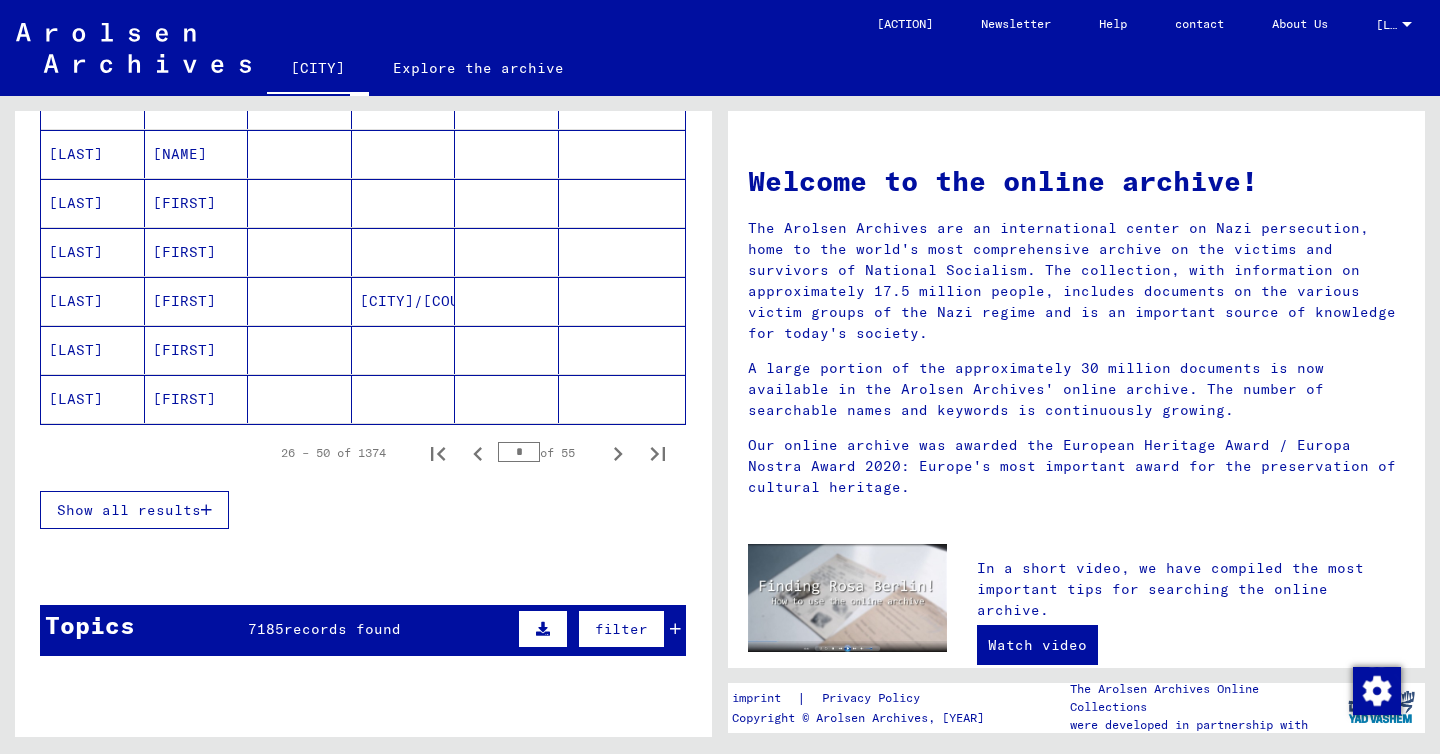 click at bounding box center [618, 454] 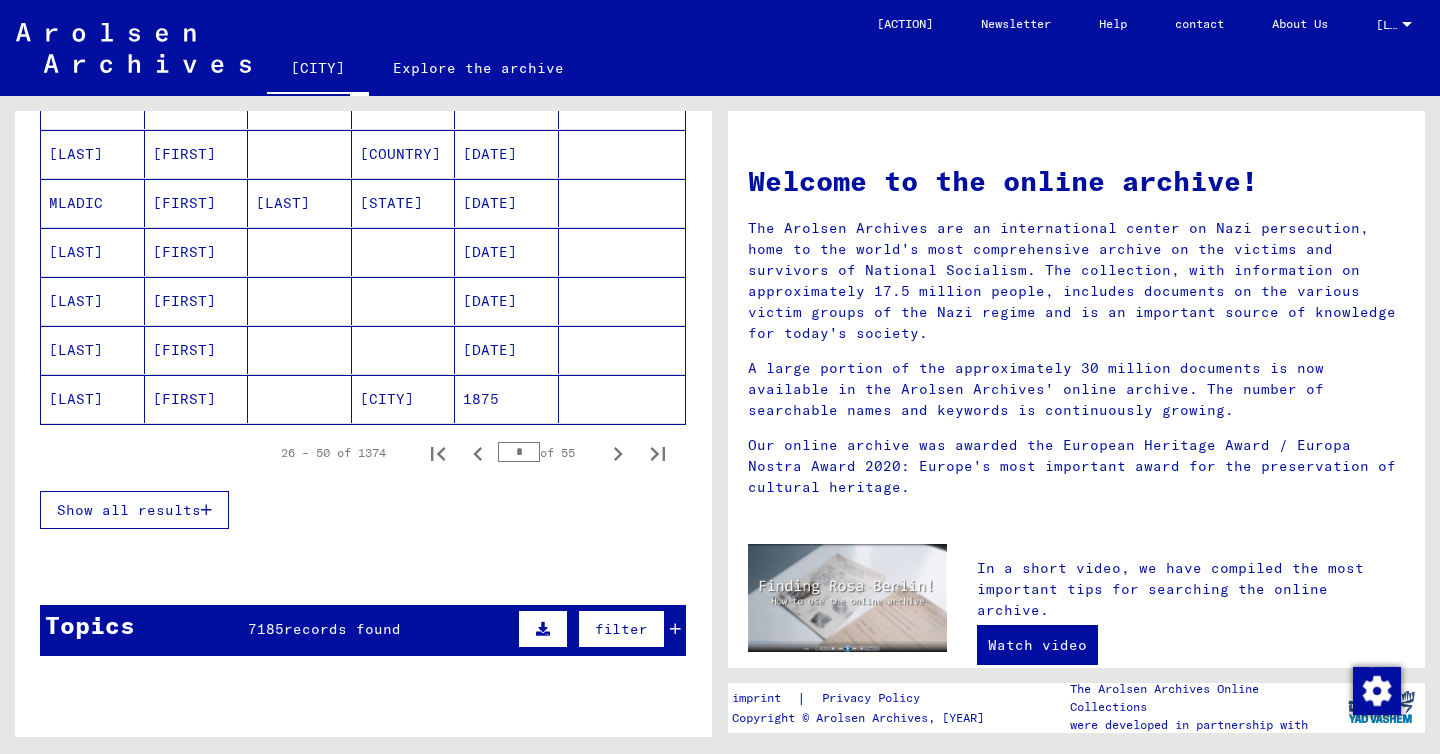 click at bounding box center [618, 454] 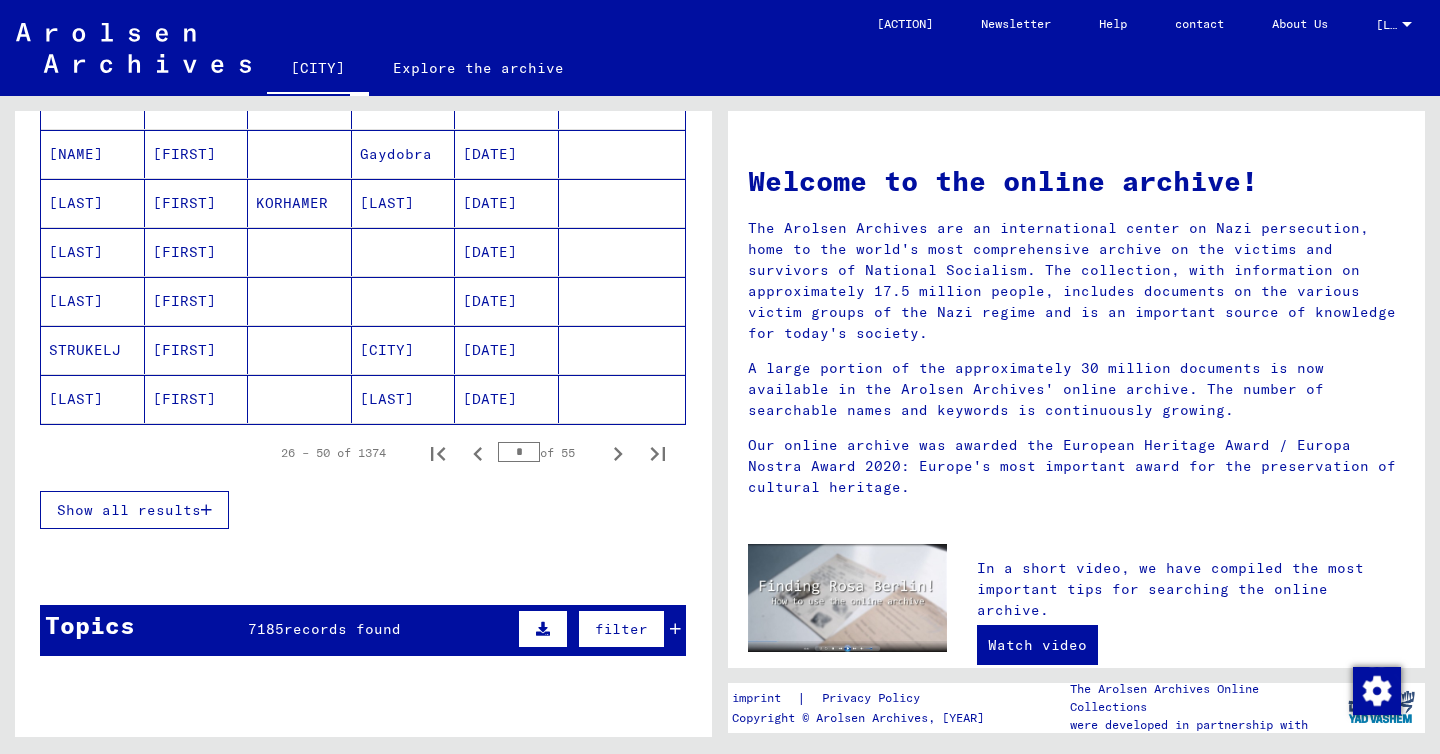 click at bounding box center (618, 454) 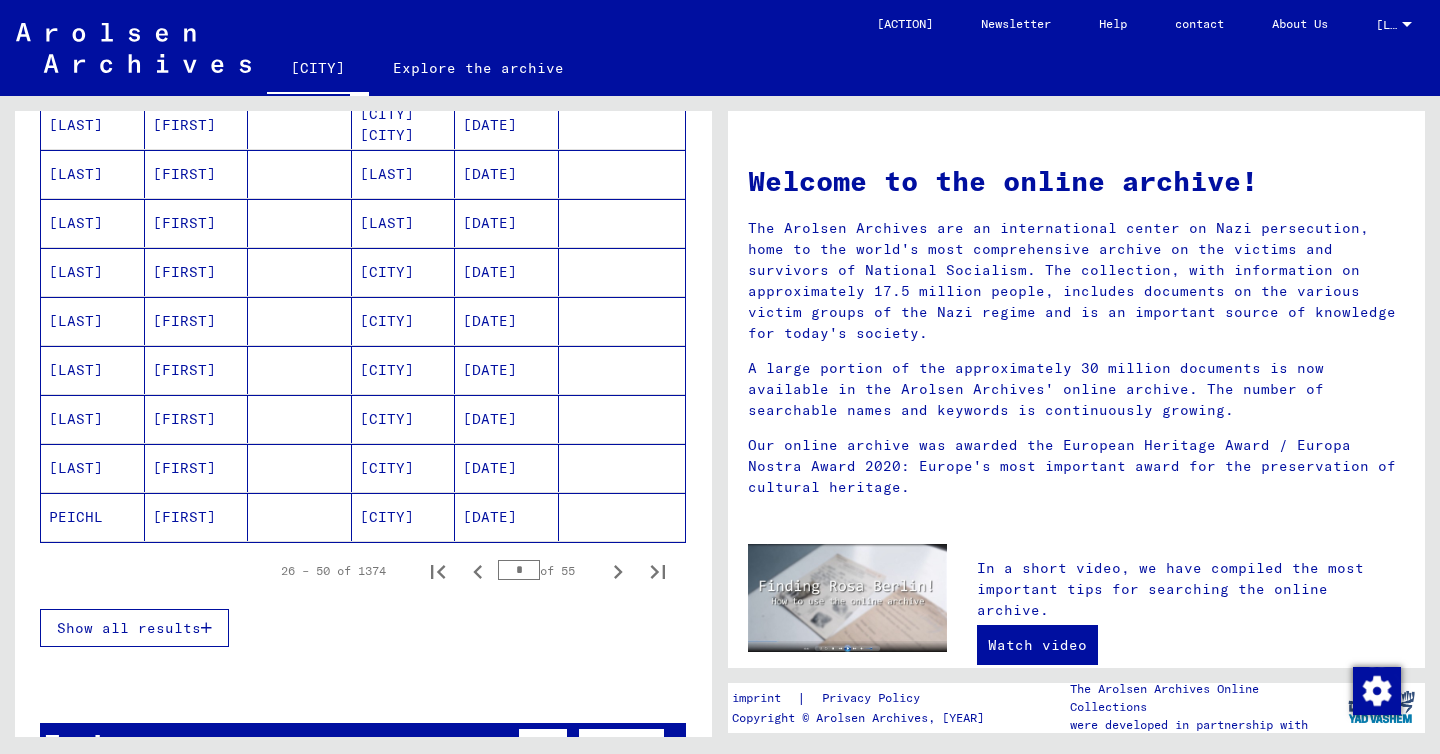 scroll, scrollTop: 1192, scrollLeft: 0, axis: vertical 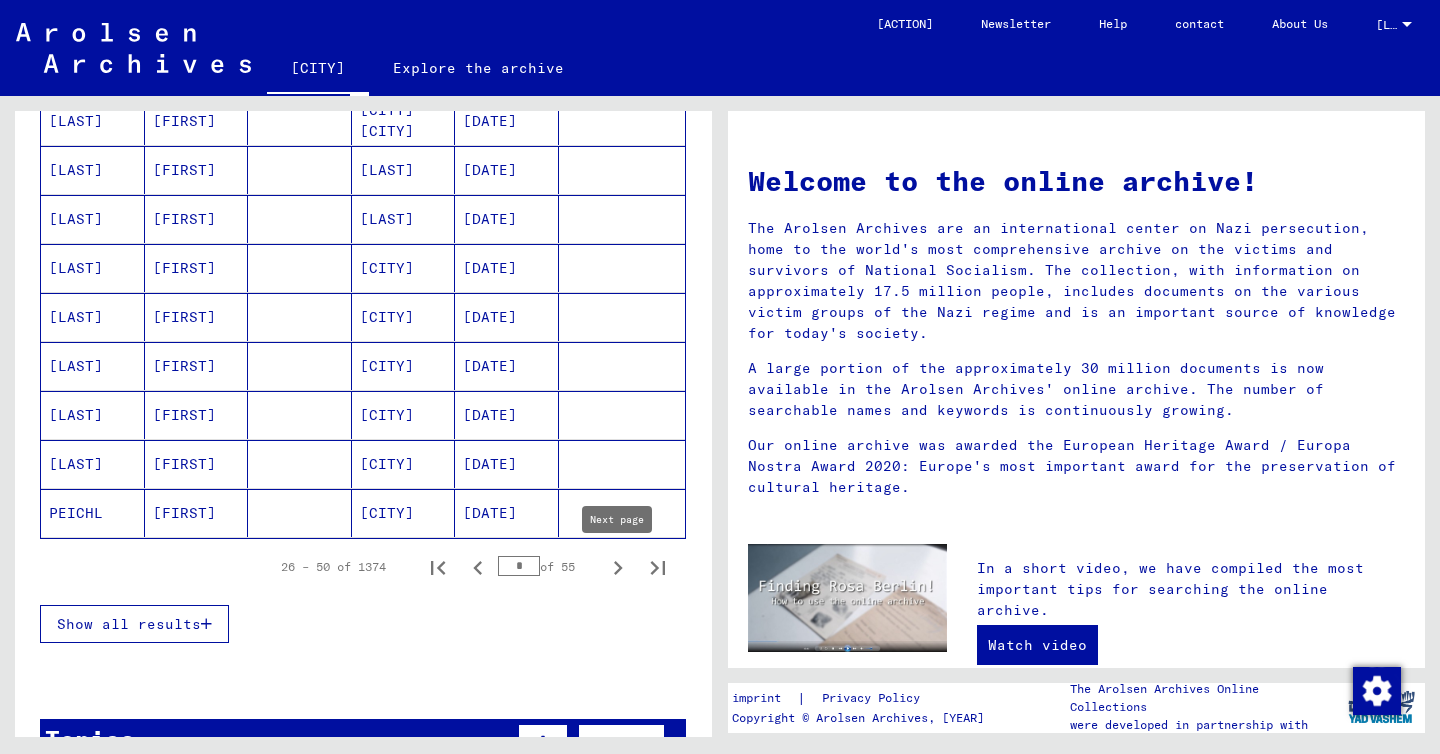 click at bounding box center (618, 568) 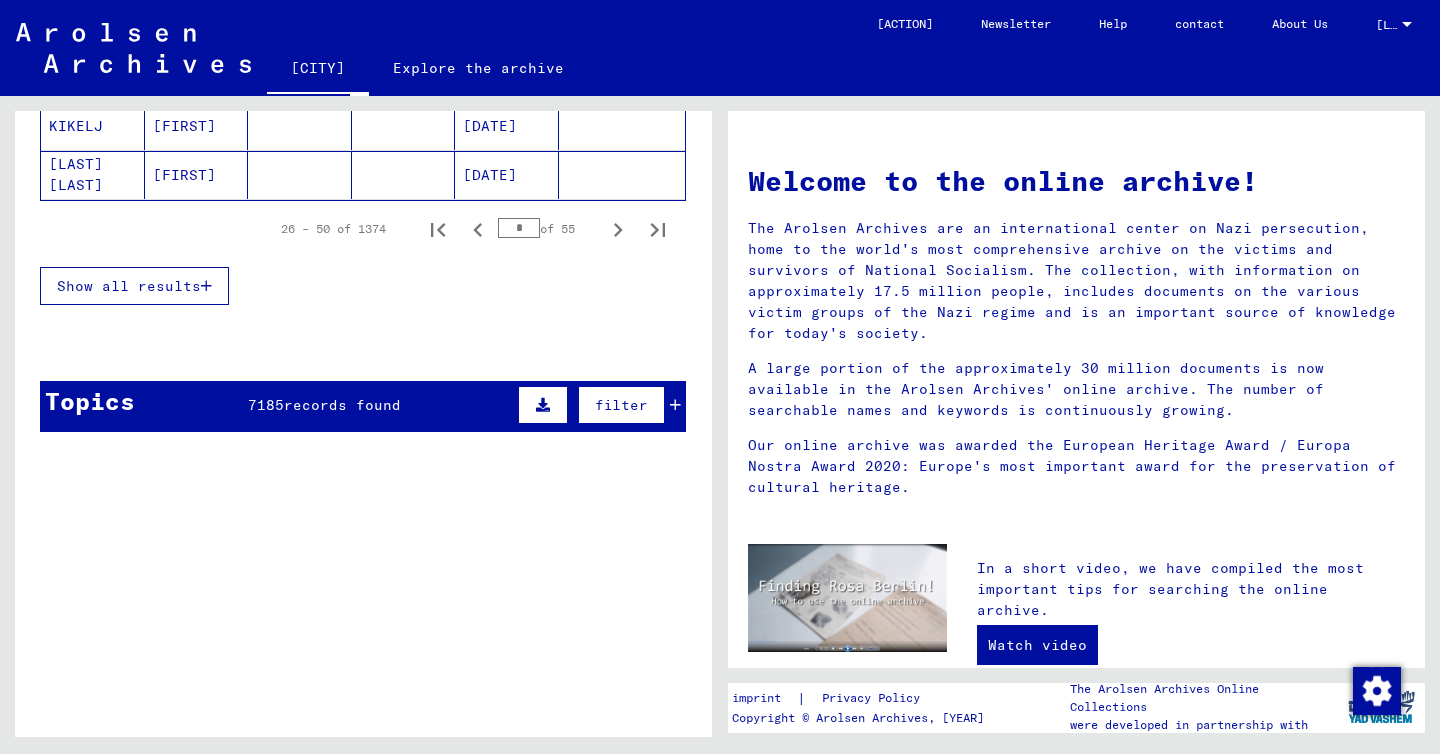 scroll, scrollTop: 1512, scrollLeft: 0, axis: vertical 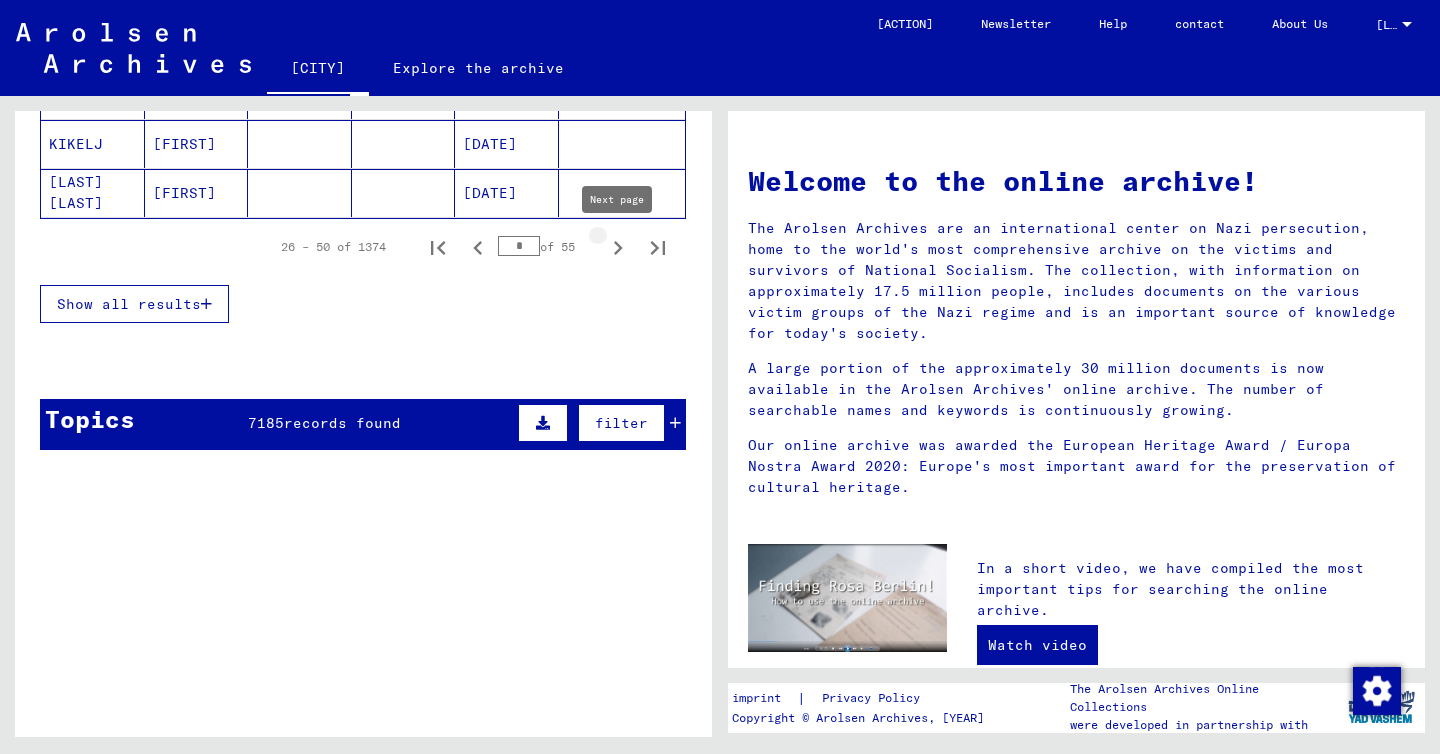 click at bounding box center (618, 248) 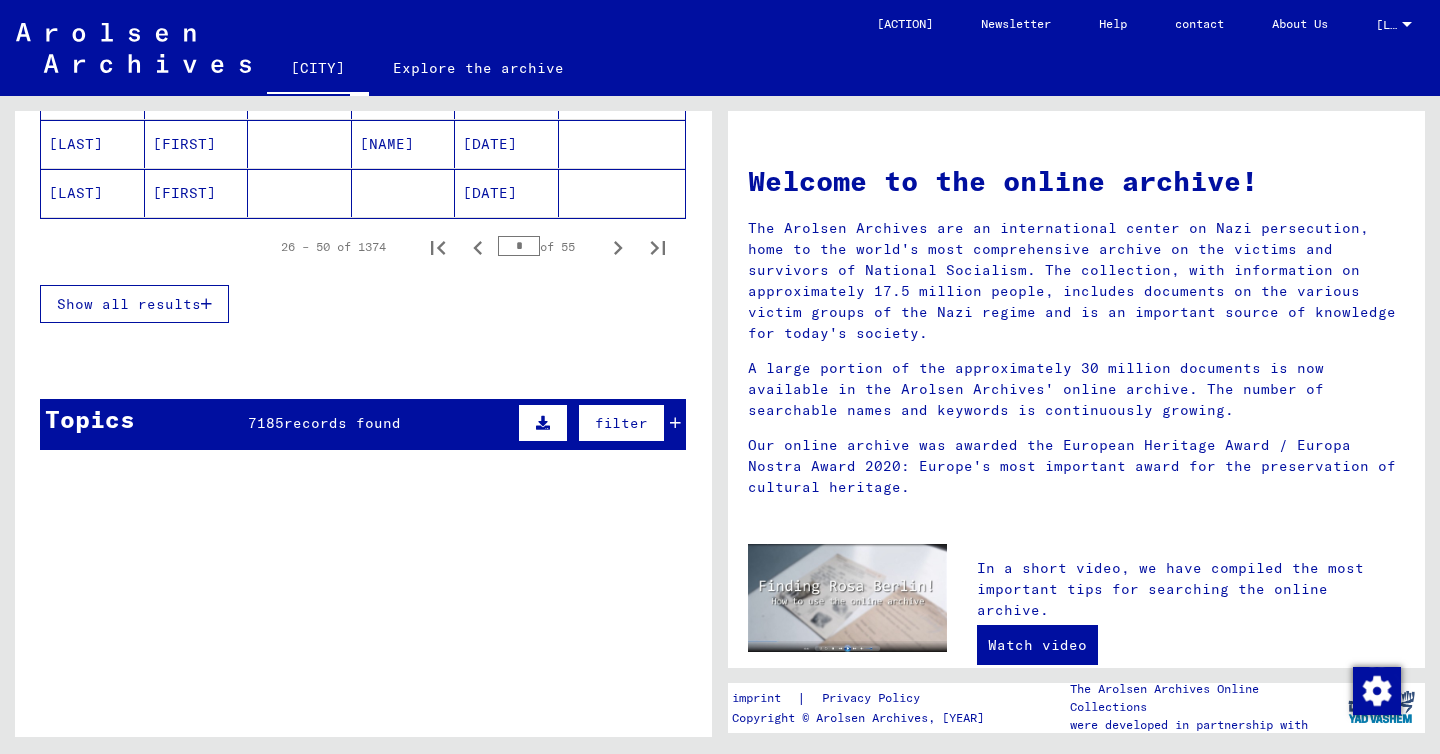 click at bounding box center (618, 248) 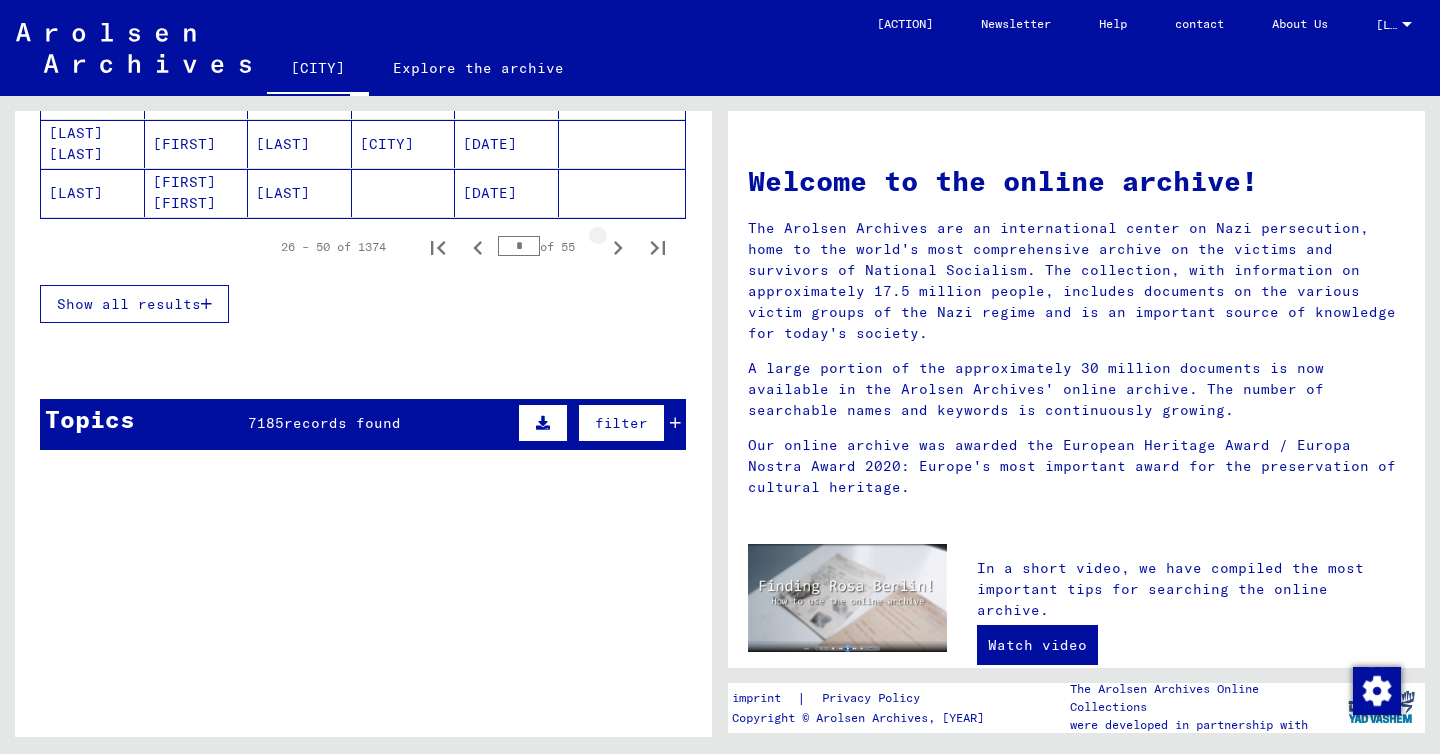 click at bounding box center (618, 248) 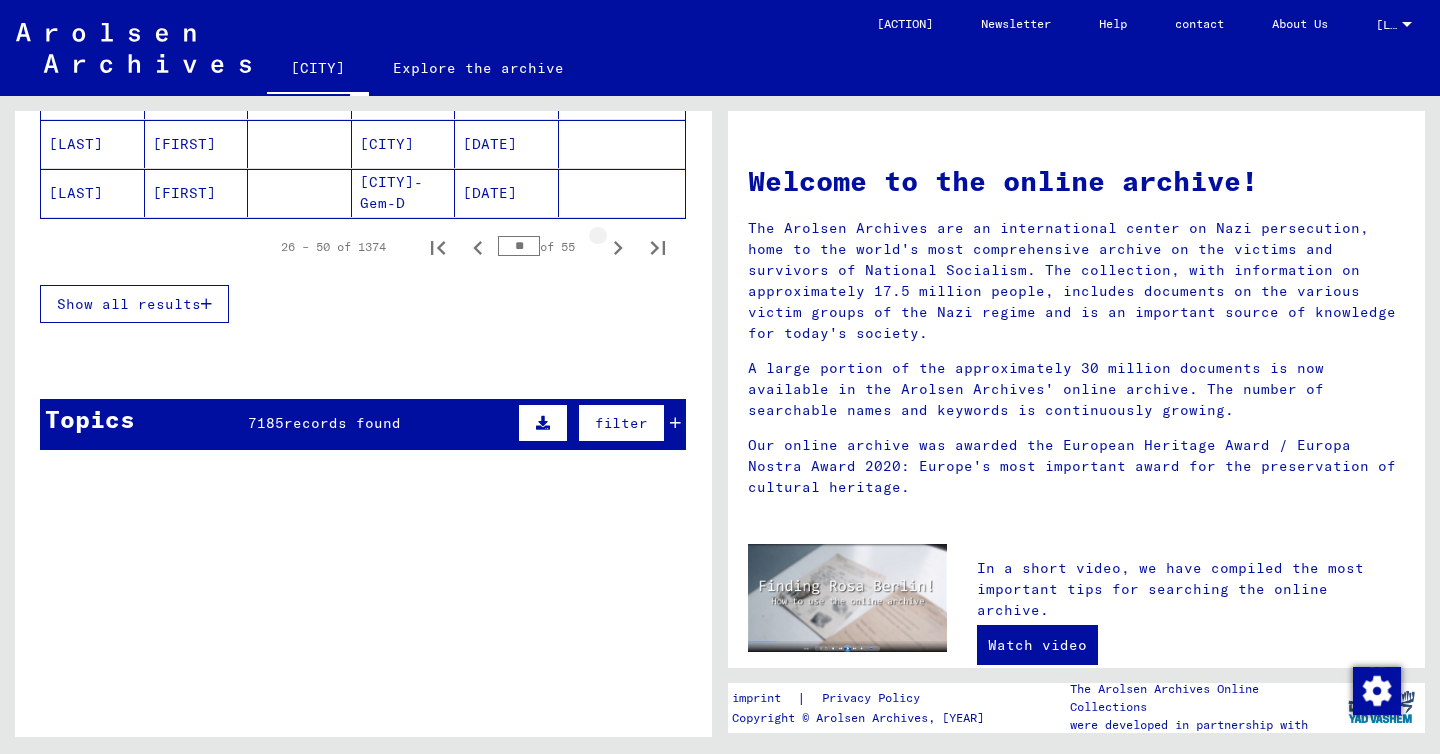 click at bounding box center (618, 248) 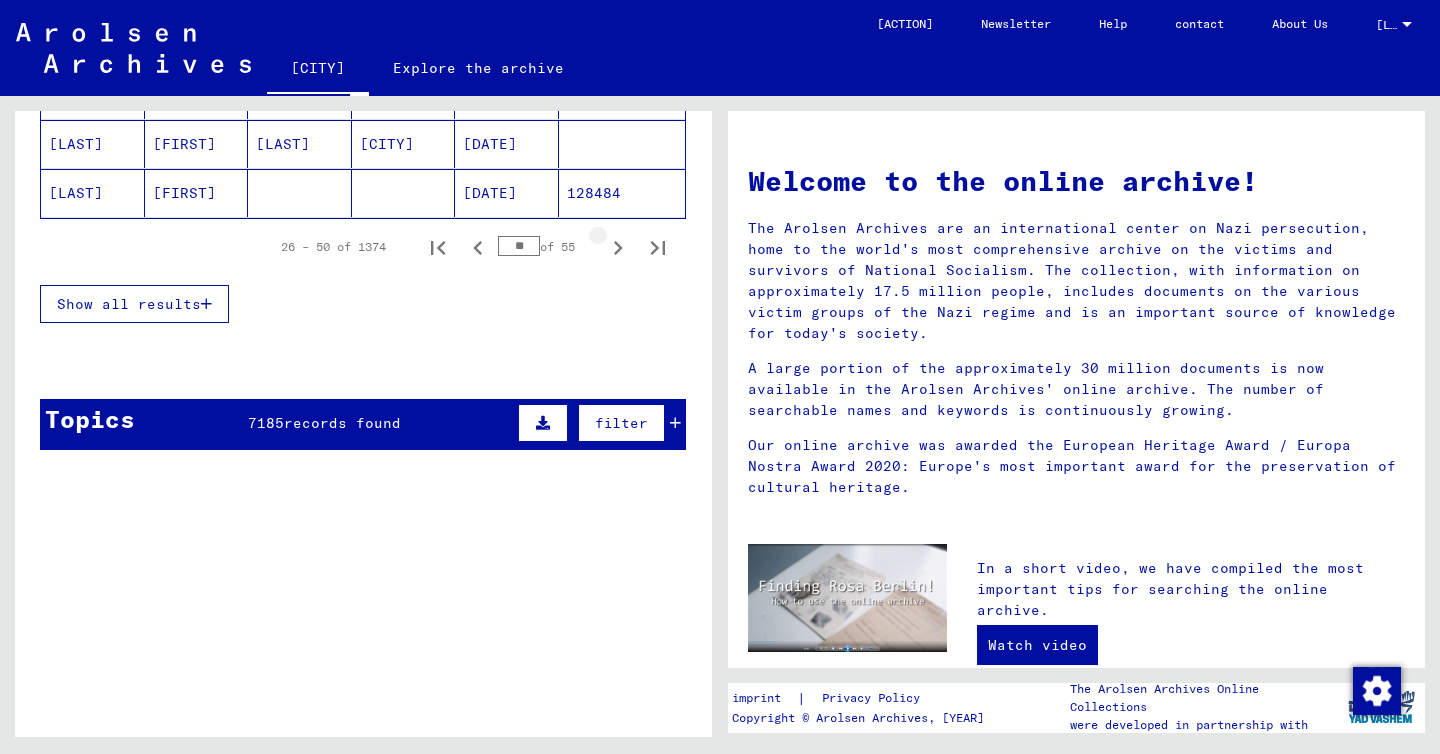 click at bounding box center (618, 248) 